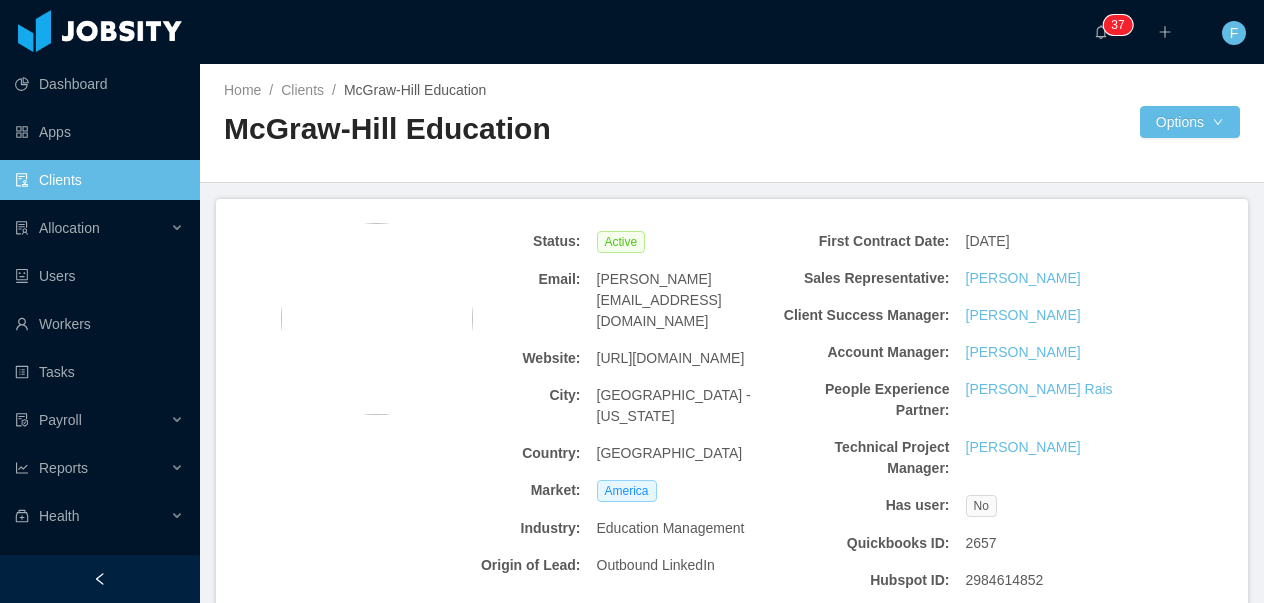 scroll, scrollTop: 0, scrollLeft: 0, axis: both 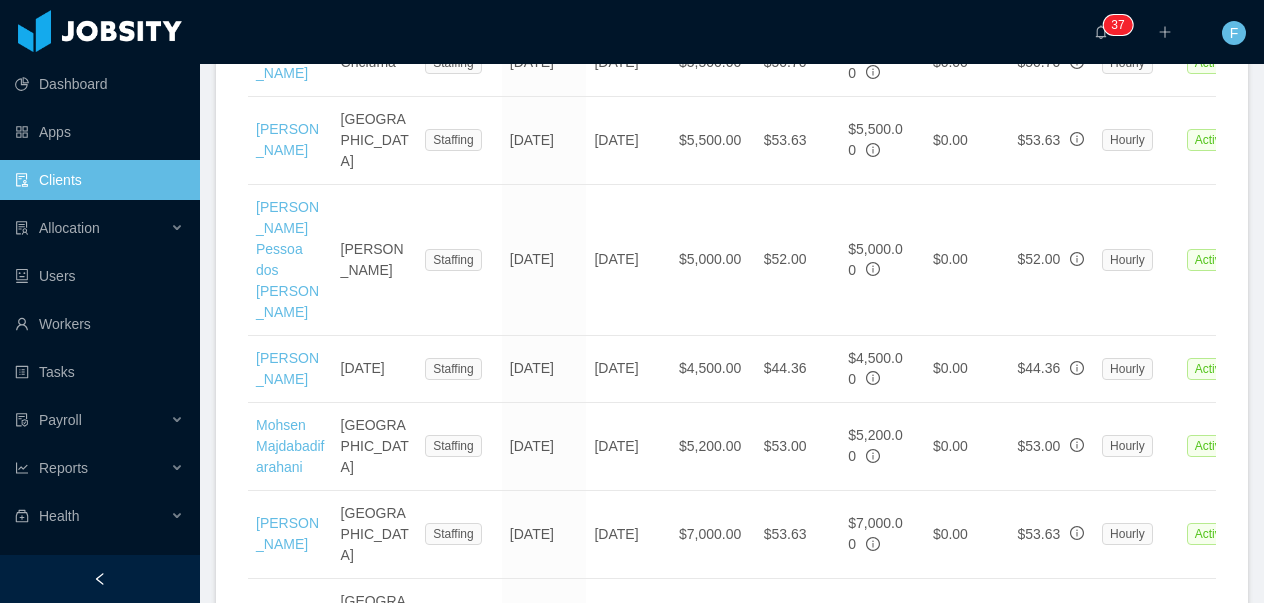 click on "2" at bounding box center [1079, 762] 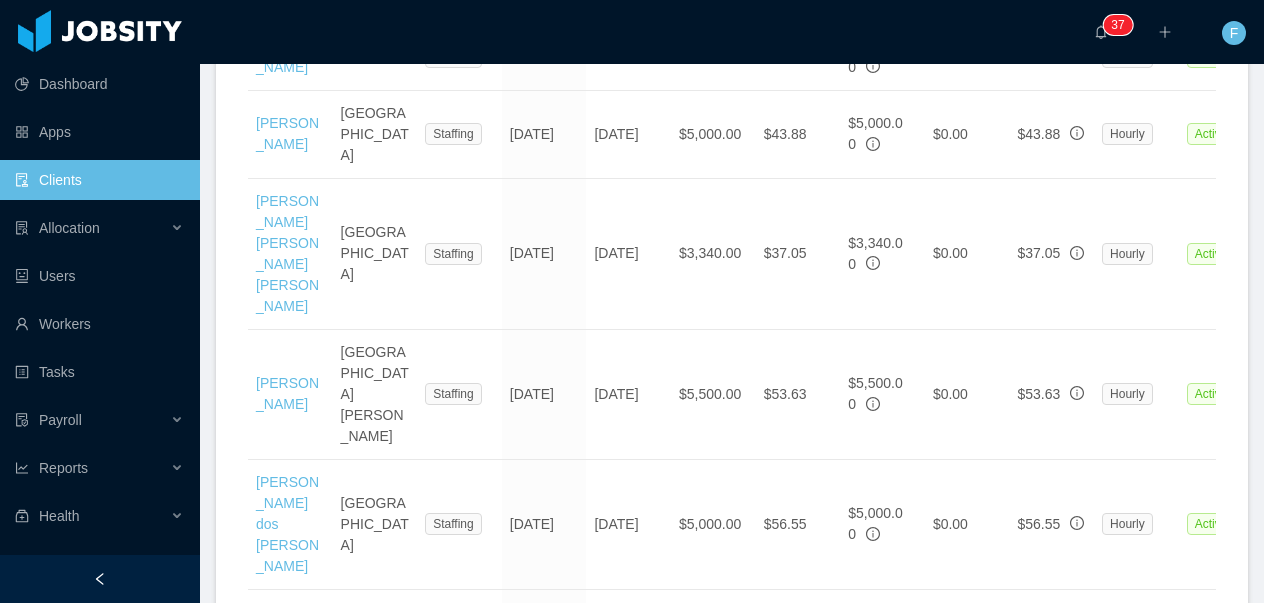 scroll, scrollTop: 3171, scrollLeft: 0, axis: vertical 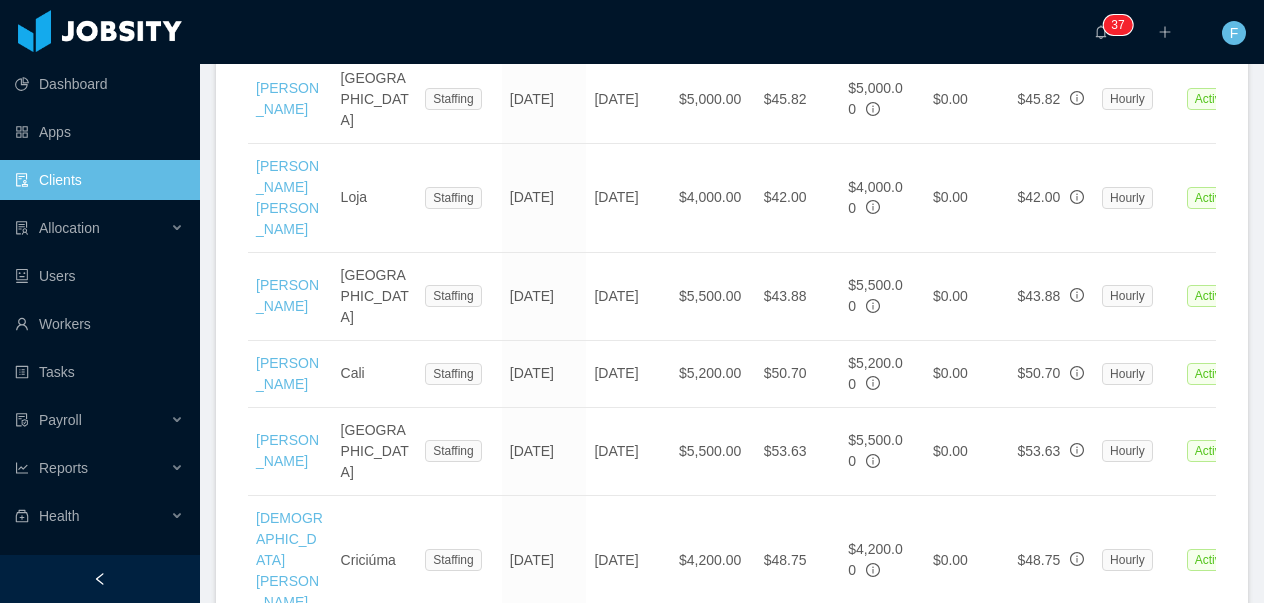 click on "1" at bounding box center (1055, 654) 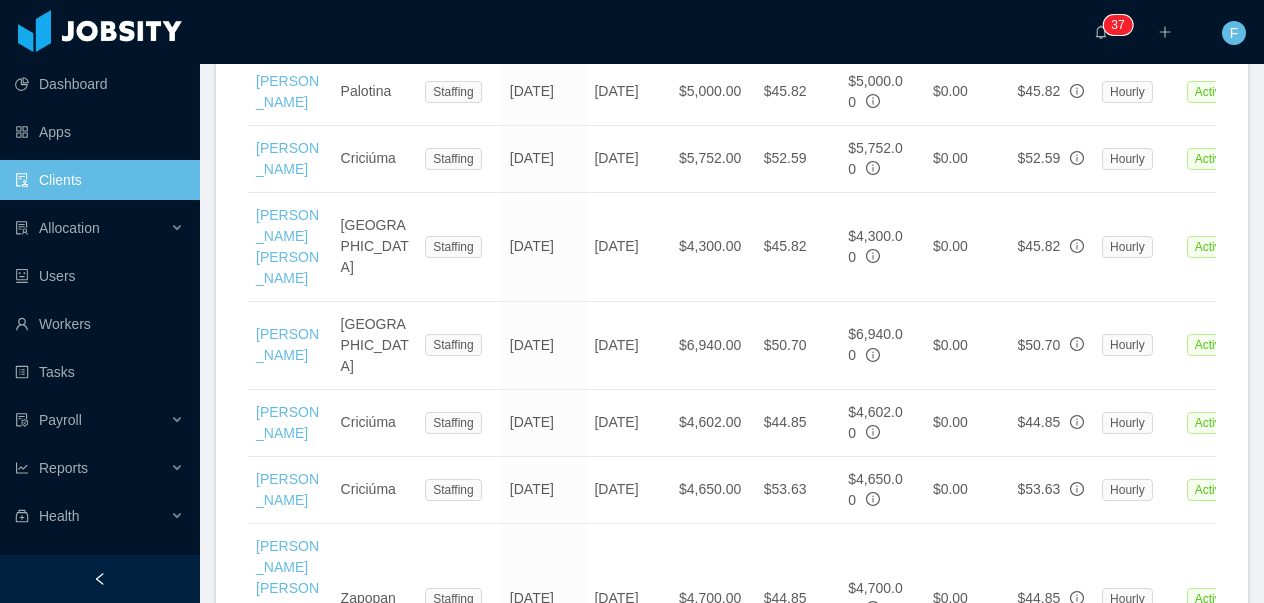 scroll, scrollTop: 3557, scrollLeft: 0, axis: vertical 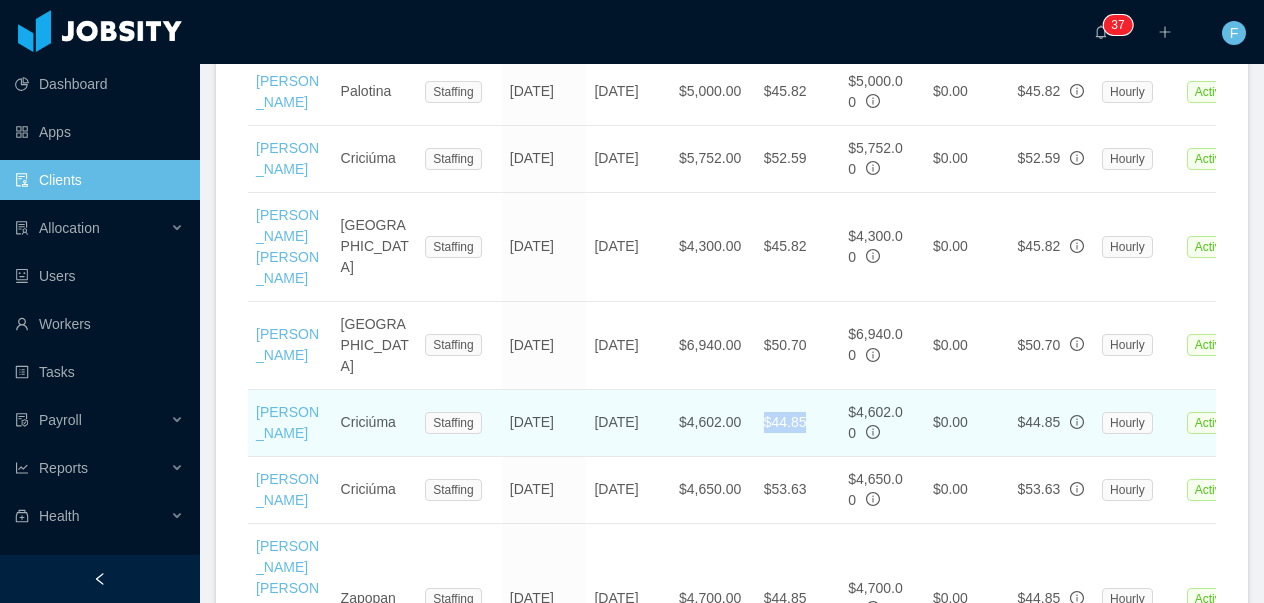 drag, startPoint x: 811, startPoint y: 278, endPoint x: 760, endPoint y: 281, distance: 51.088158 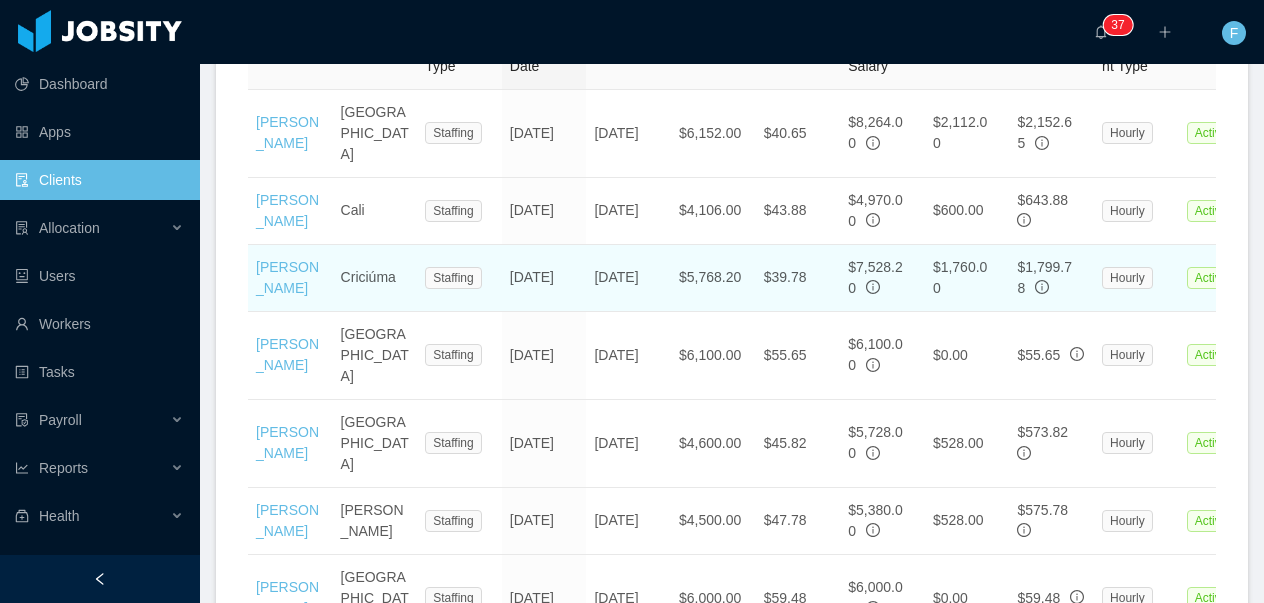 scroll, scrollTop: 925, scrollLeft: 0, axis: vertical 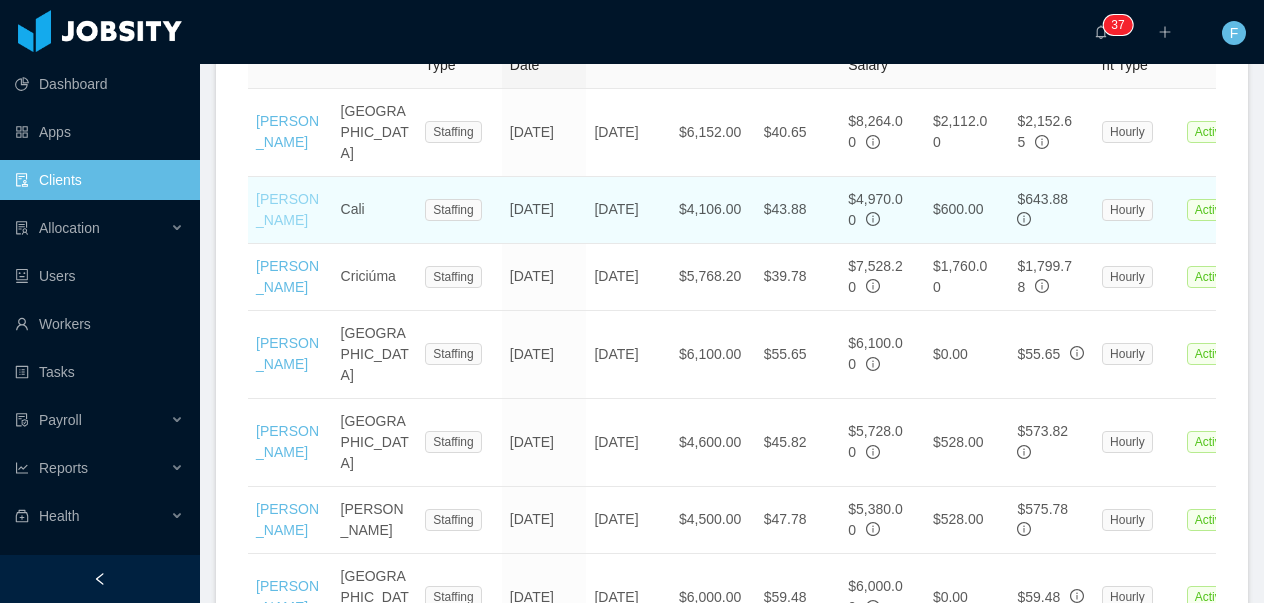 click on "[PERSON_NAME]" at bounding box center [287, 209] 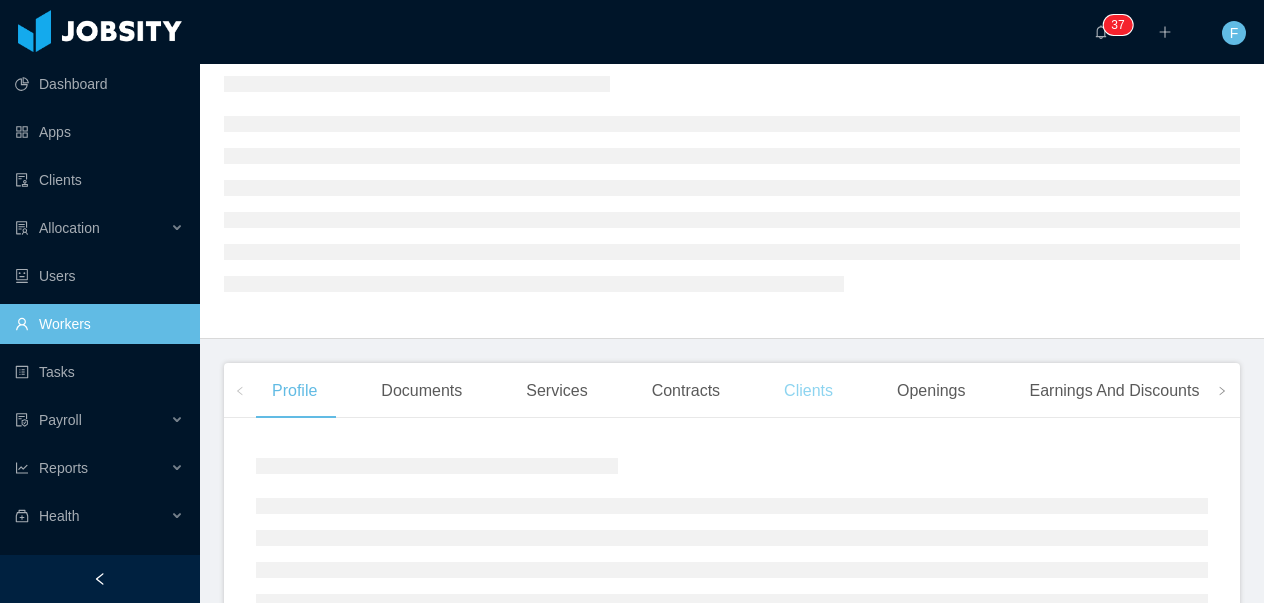 scroll, scrollTop: 162, scrollLeft: 0, axis: vertical 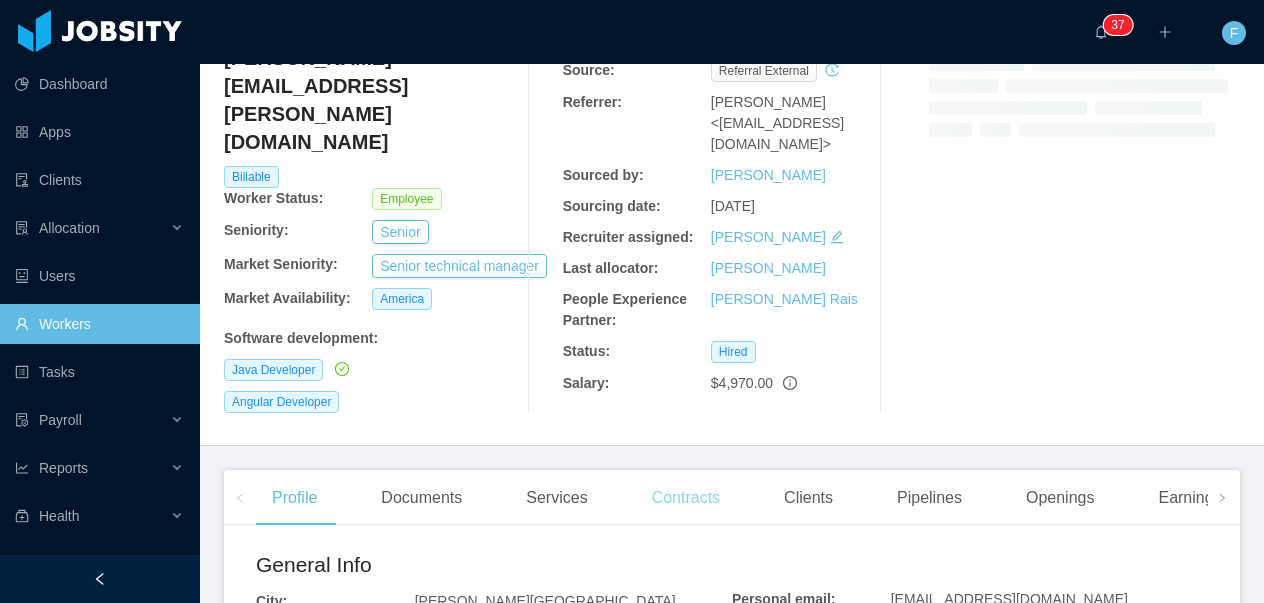 click on "Contracts" at bounding box center (686, 498) 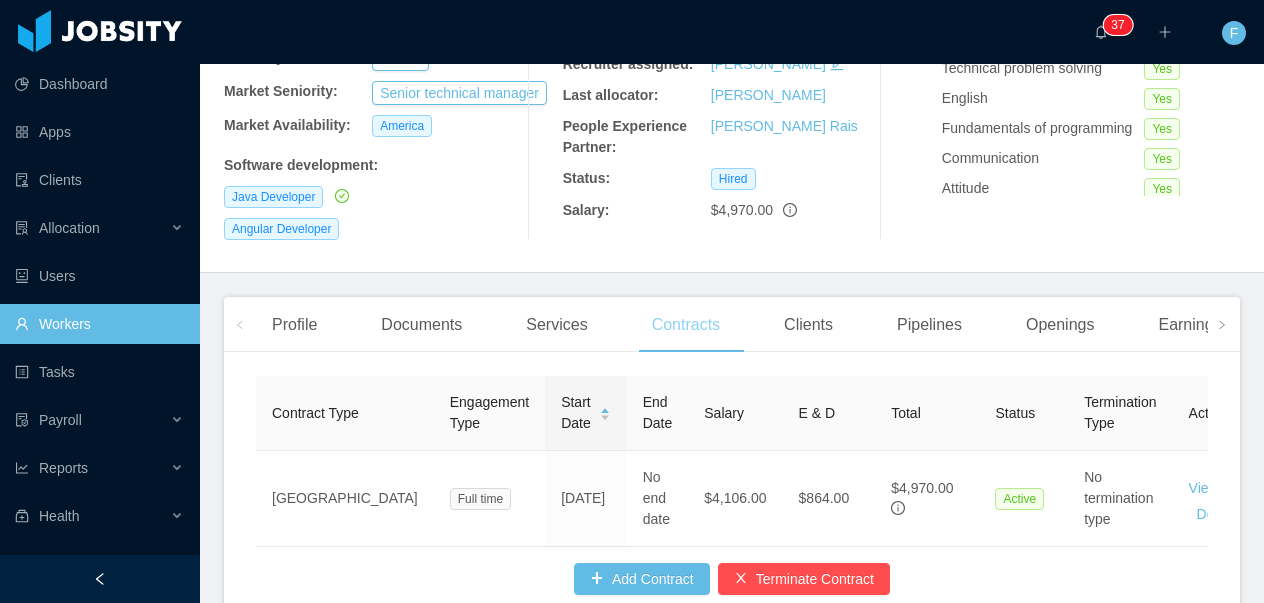 scroll, scrollTop: 427, scrollLeft: 0, axis: vertical 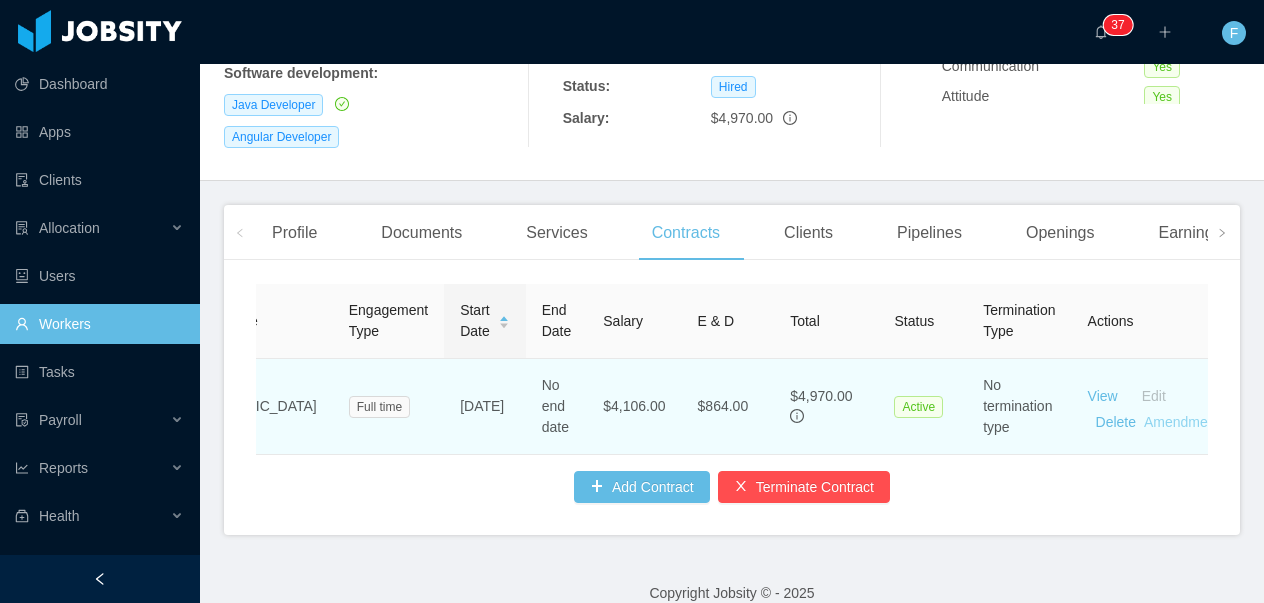 click on "Amendments" at bounding box center (1185, 422) 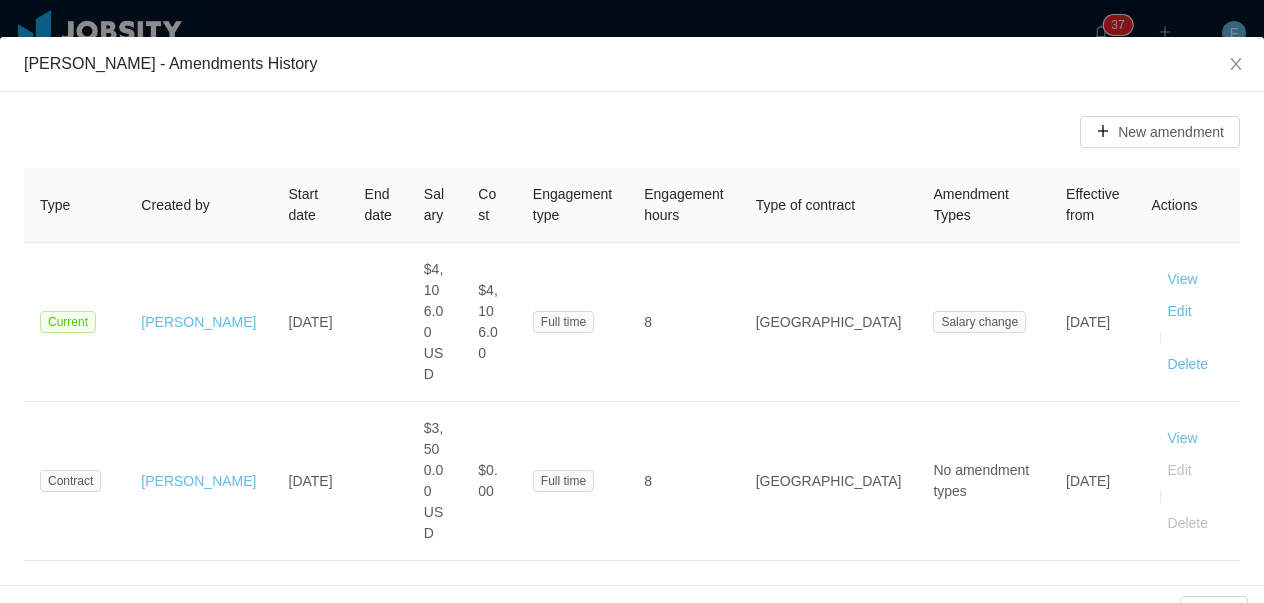 scroll, scrollTop: 0, scrollLeft: 0, axis: both 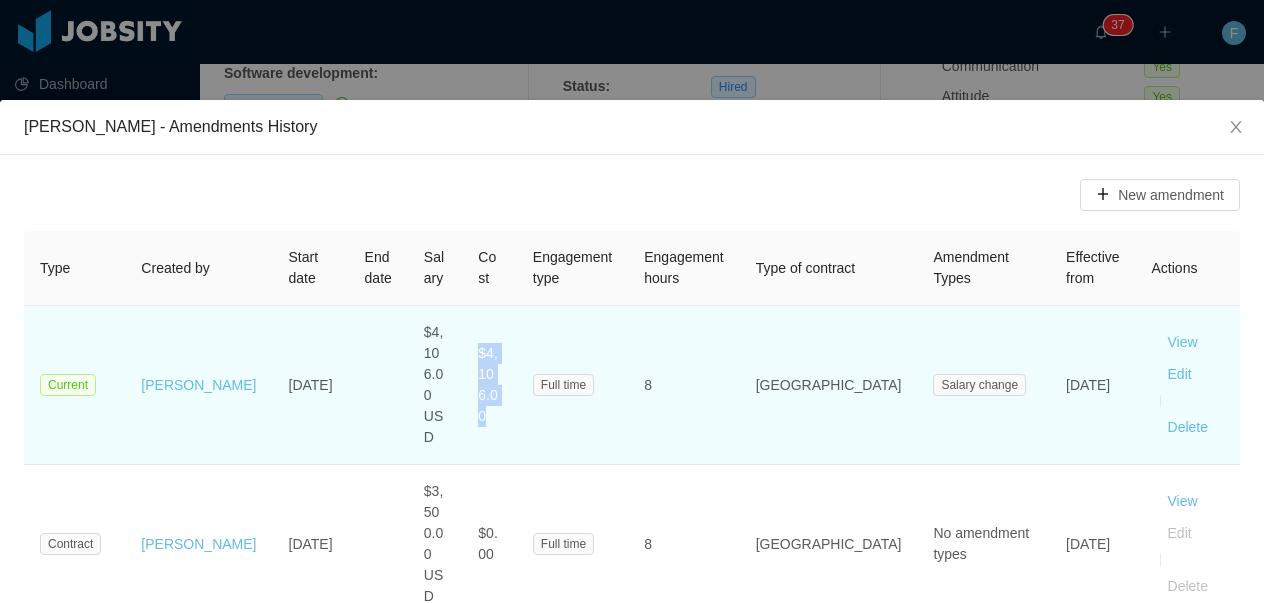 drag, startPoint x: 479, startPoint y: 381, endPoint x: 549, endPoint y: 386, distance: 70.178345 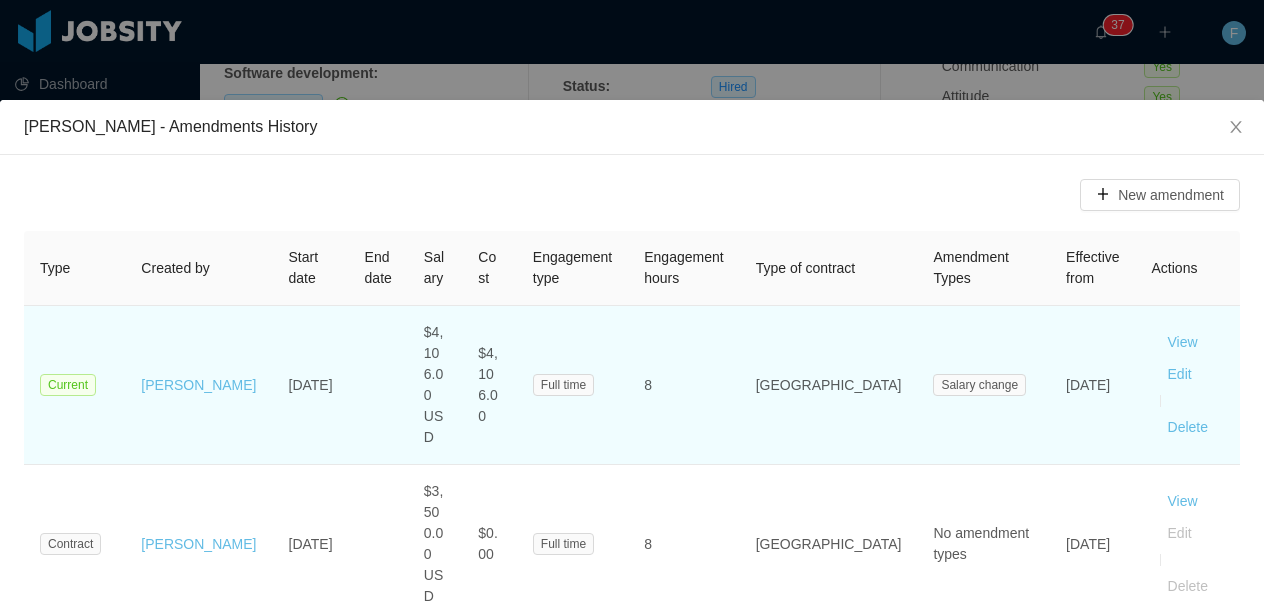 click on "8" at bounding box center (683, 385) 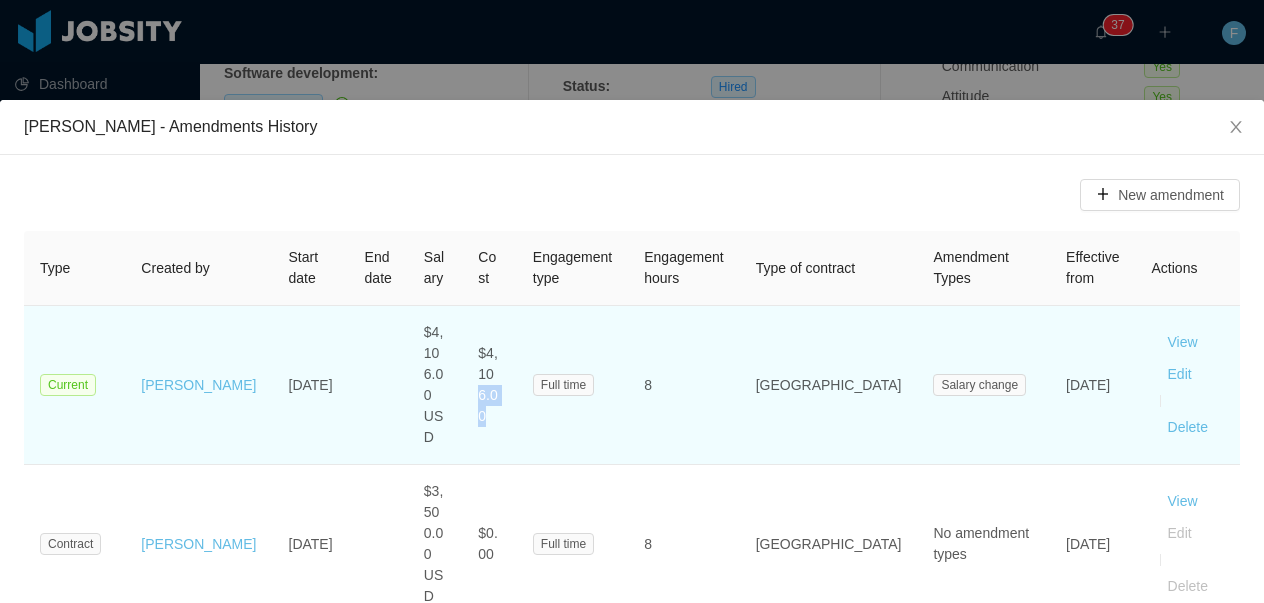 drag, startPoint x: 473, startPoint y: 390, endPoint x: 516, endPoint y: 388, distance: 43.046486 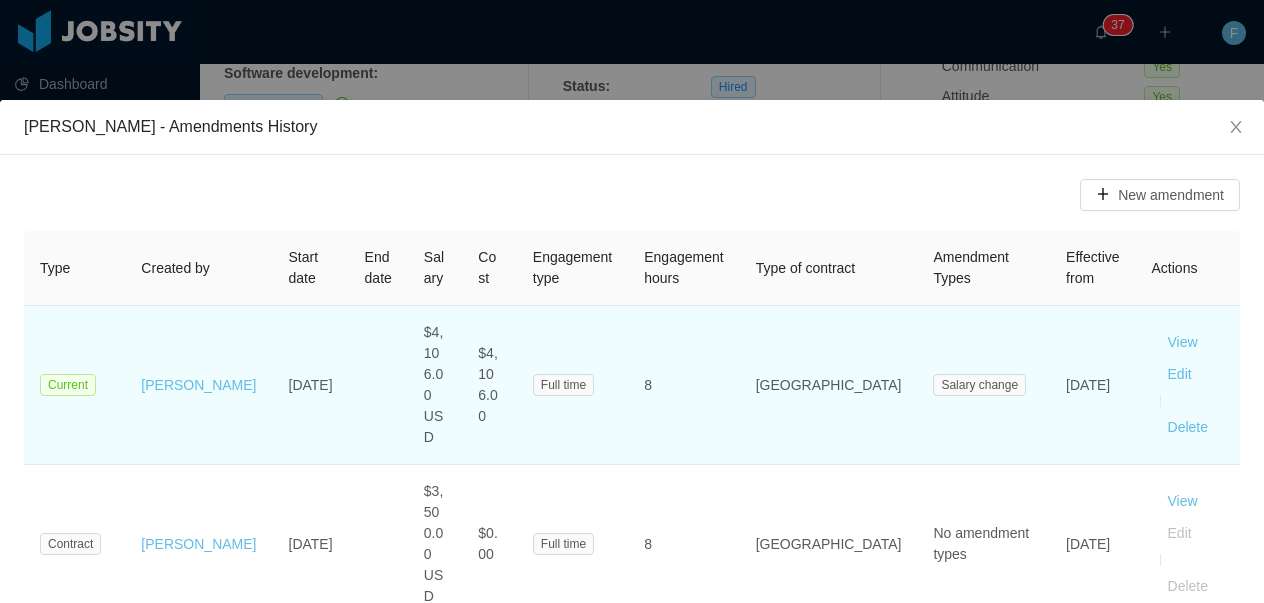 click on "$4,106.00" at bounding box center (487, 384) 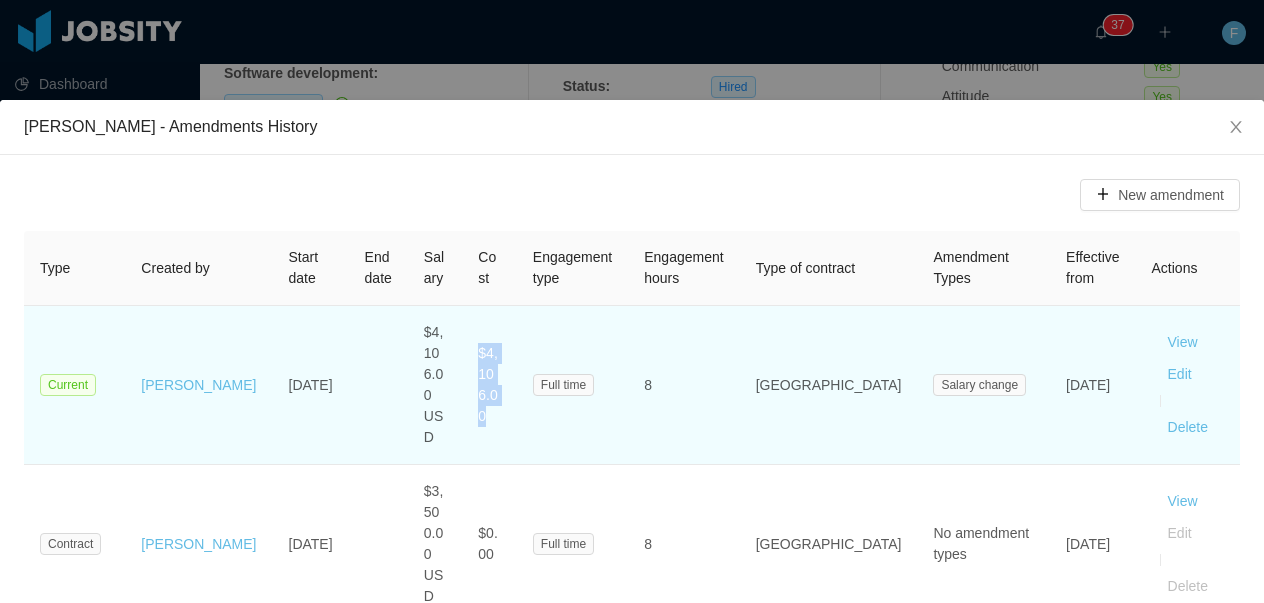 drag, startPoint x: 476, startPoint y: 384, endPoint x: 552, endPoint y: 379, distance: 76.1643 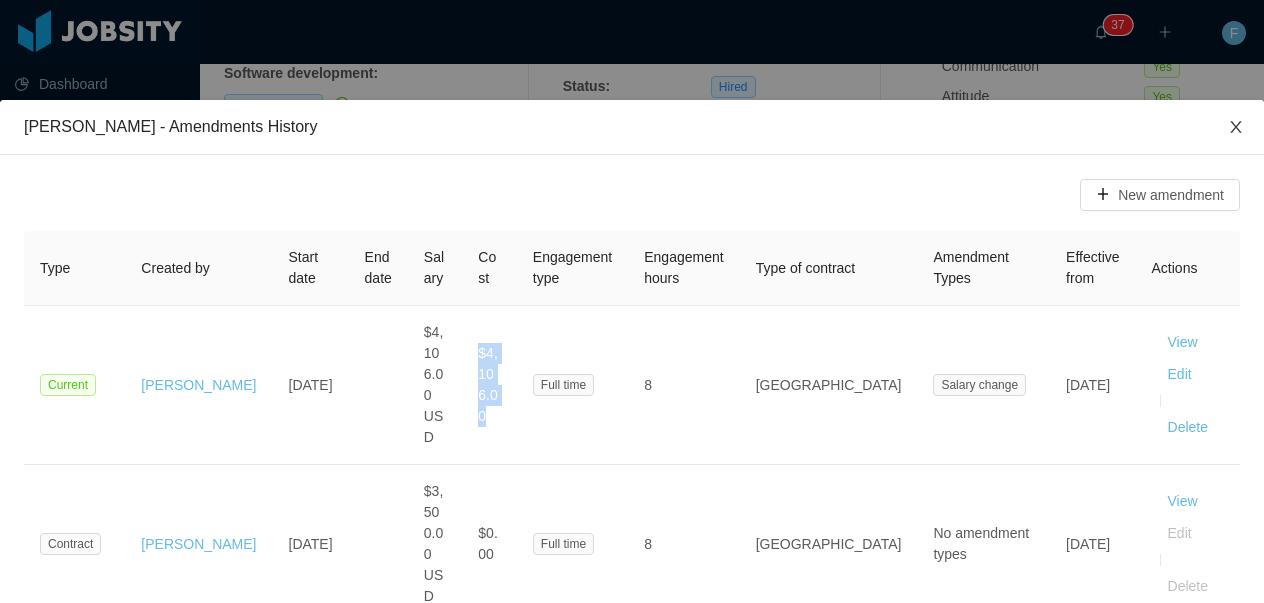 click 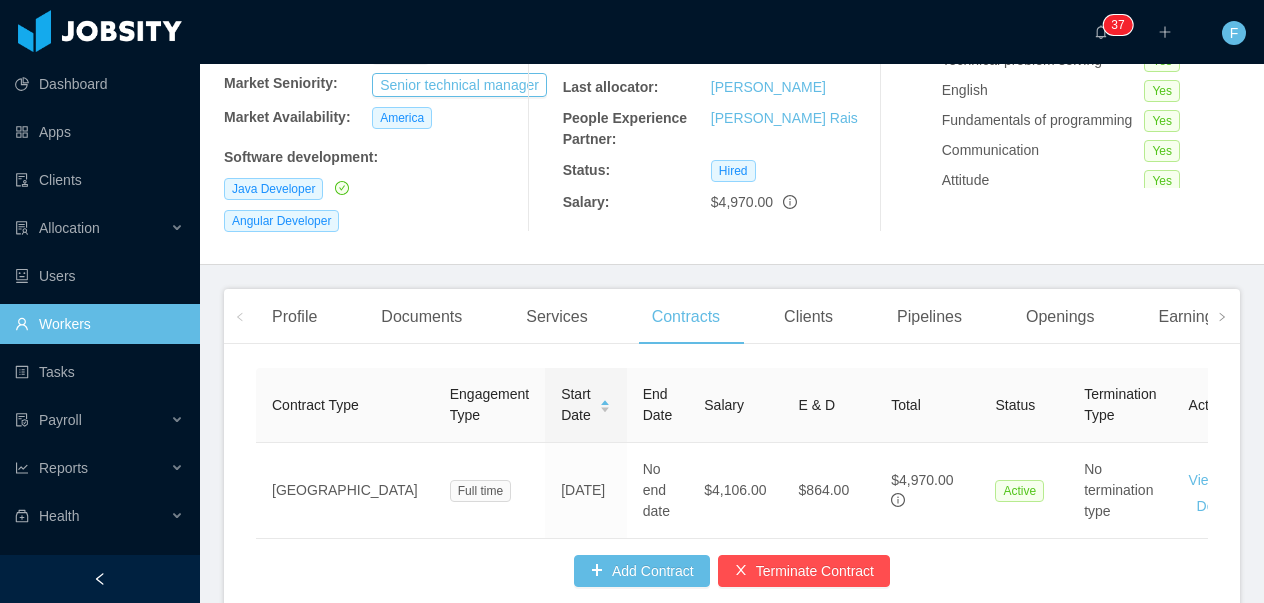 scroll, scrollTop: 427, scrollLeft: 0, axis: vertical 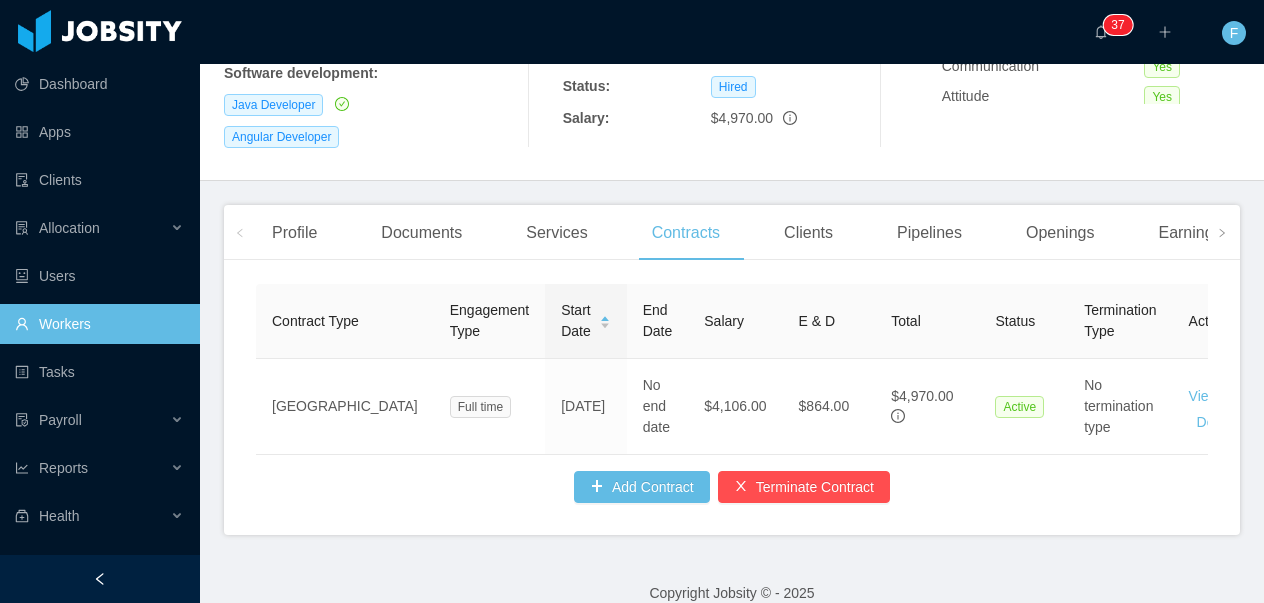 click on "Clients" at bounding box center (808, 233) 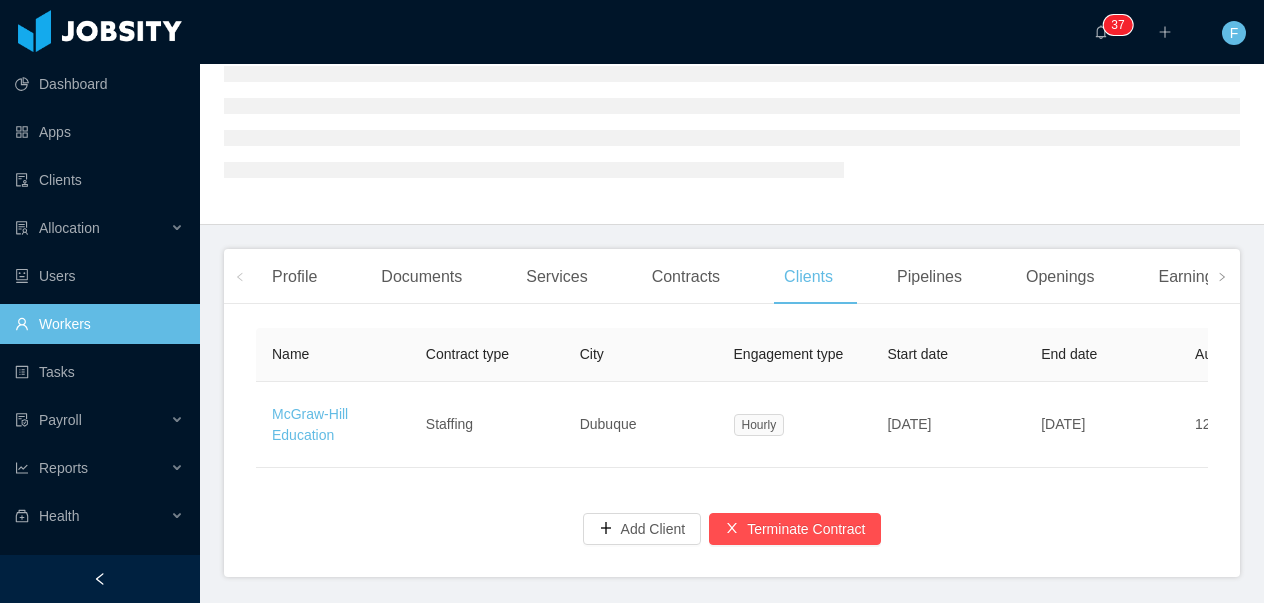 scroll, scrollTop: 276, scrollLeft: 0, axis: vertical 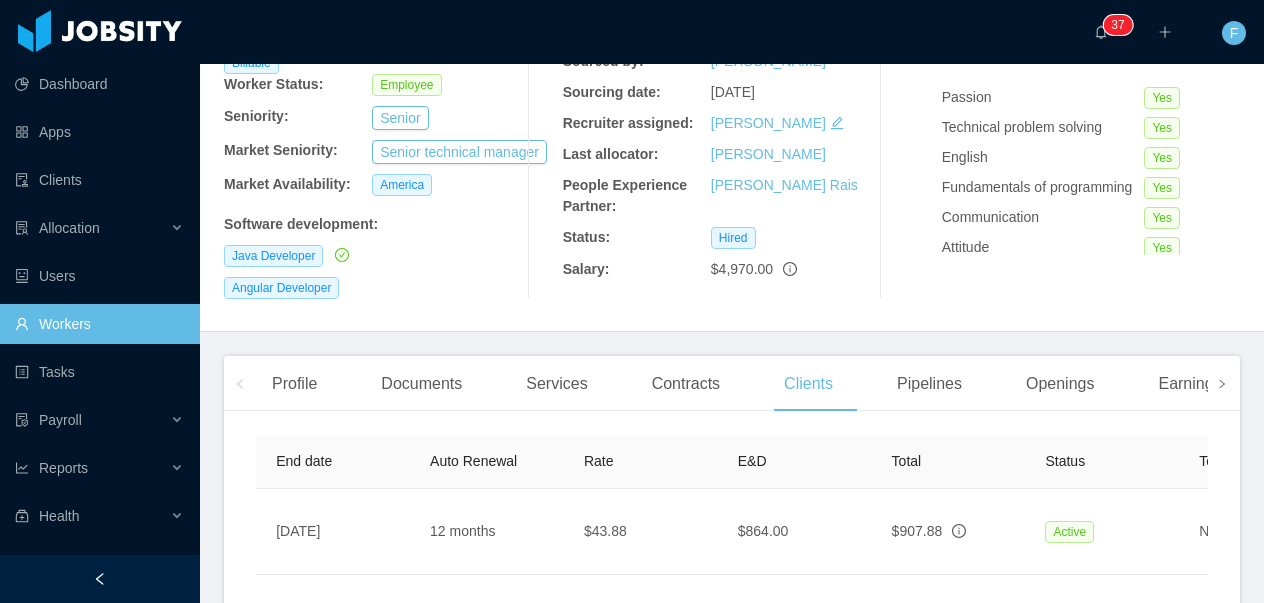 click 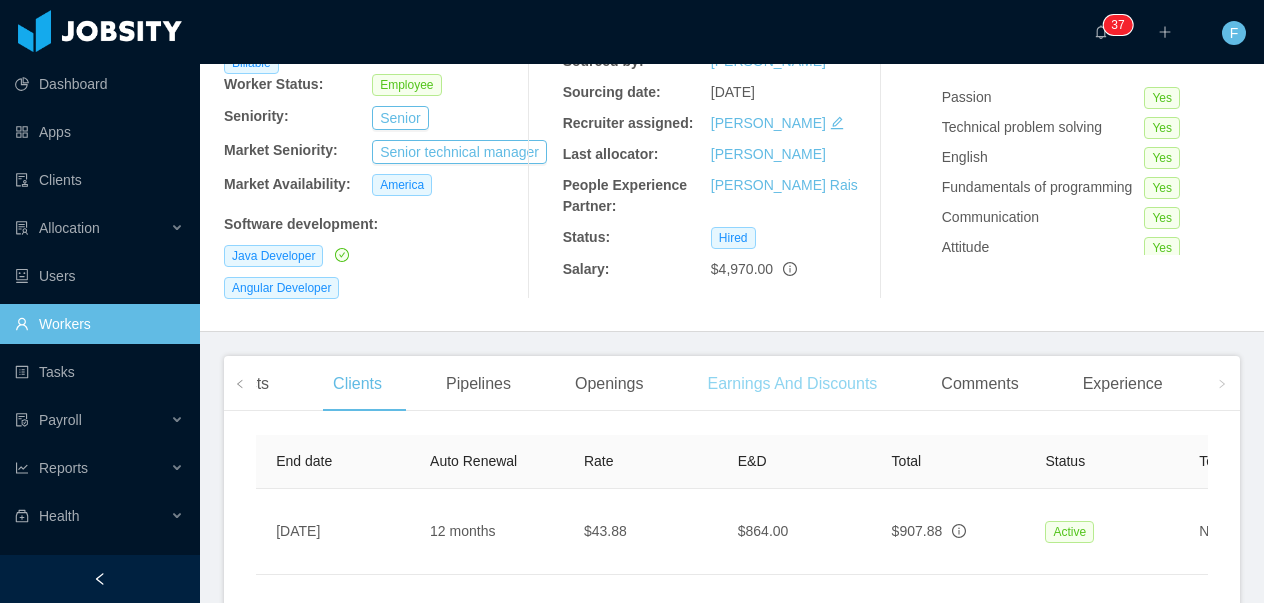 click on "Earnings And Discounts" at bounding box center [792, 384] 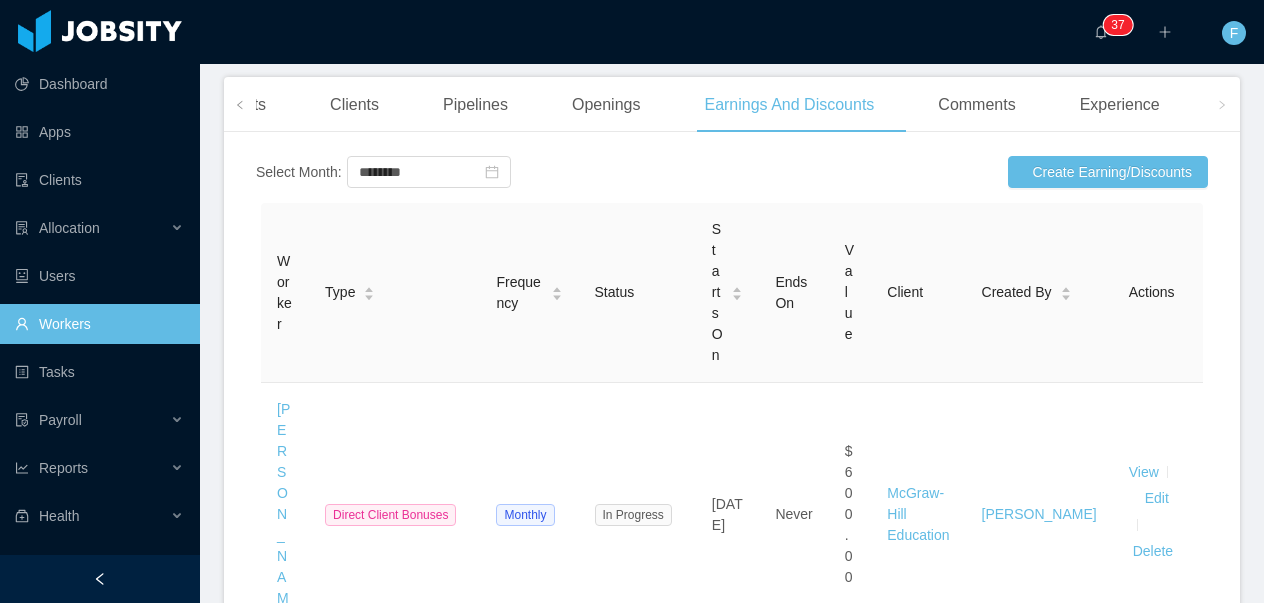 scroll, scrollTop: 572, scrollLeft: 0, axis: vertical 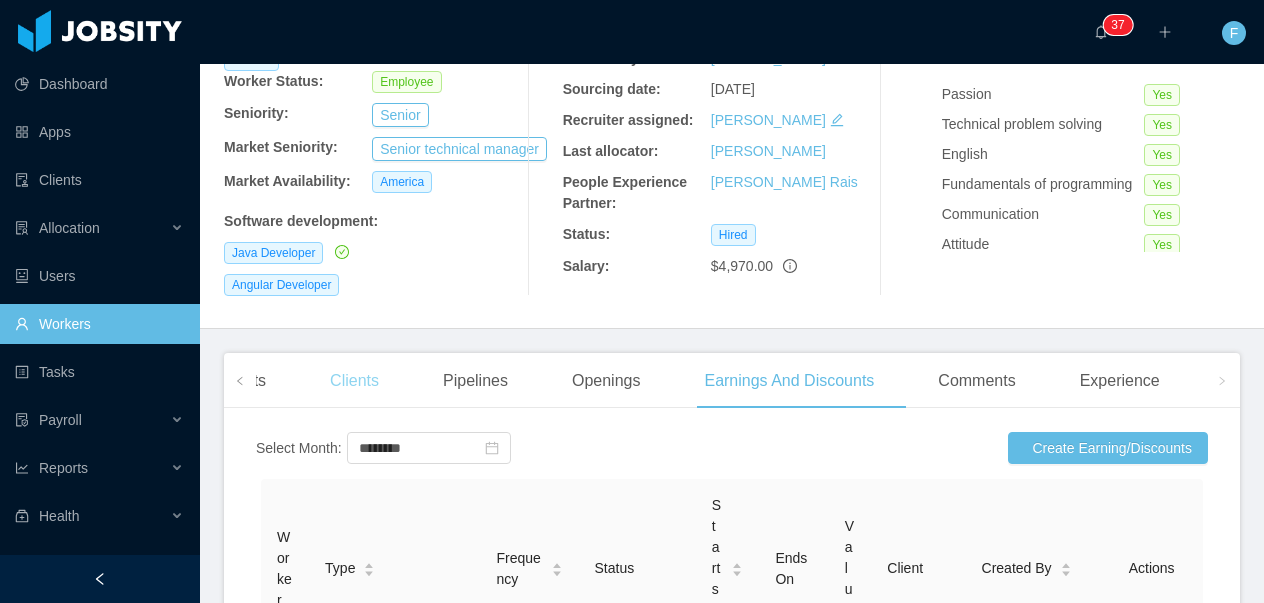click on "Clients" at bounding box center [354, 381] 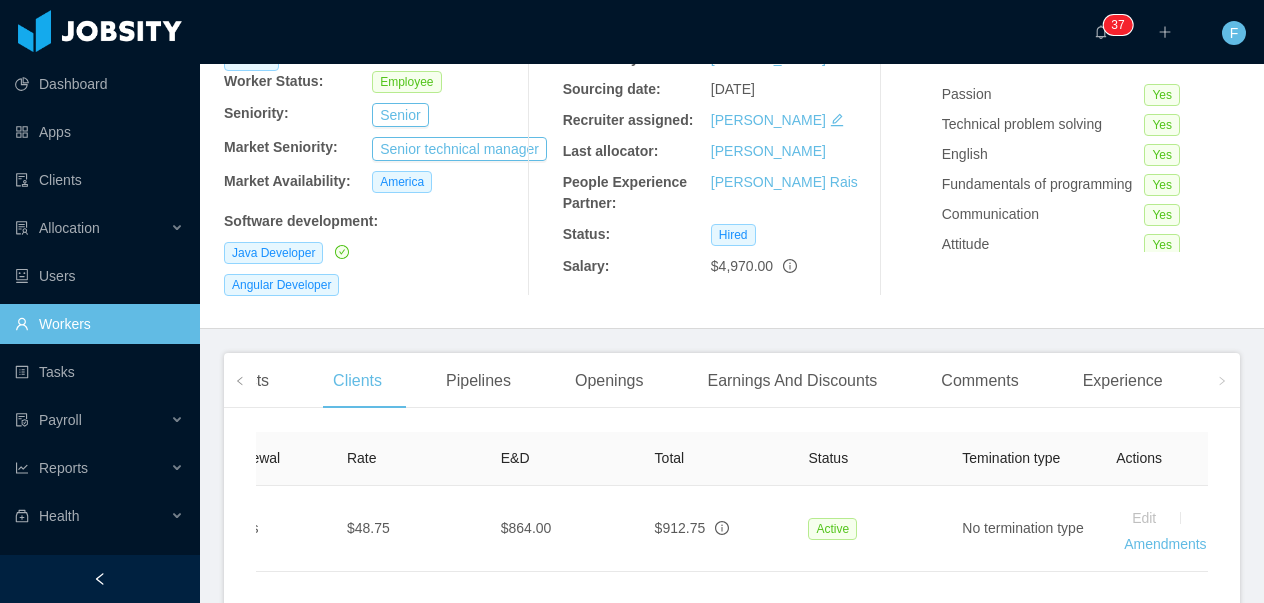 scroll, scrollTop: 0, scrollLeft: 1020, axis: horizontal 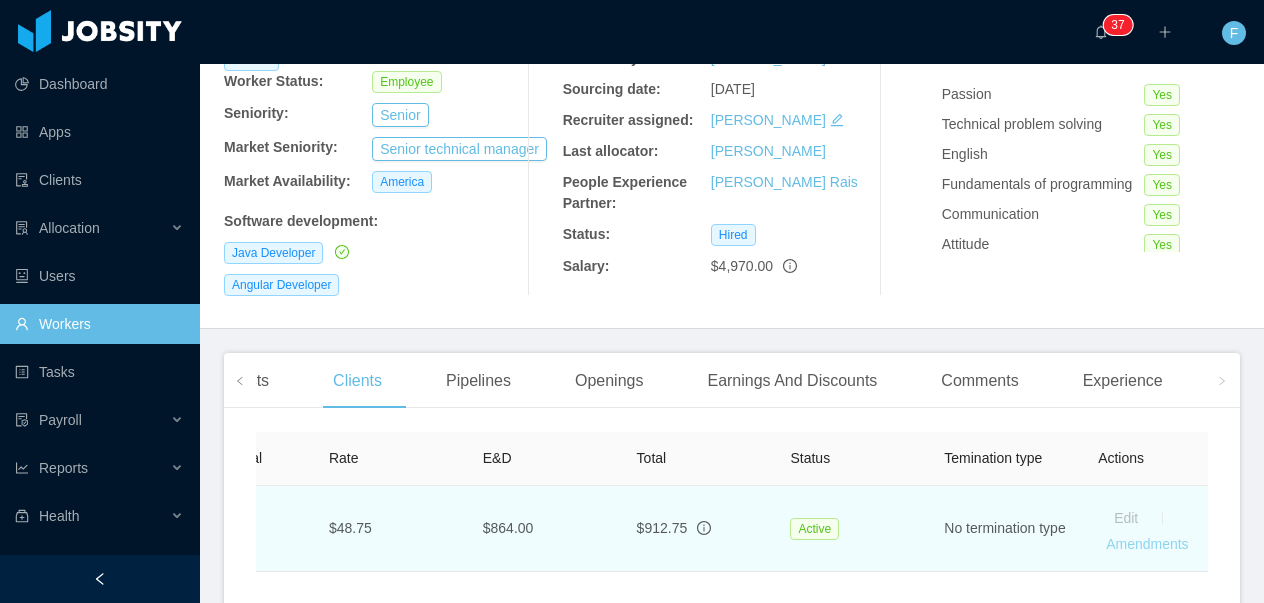 click on "Amendments" at bounding box center [1147, 544] 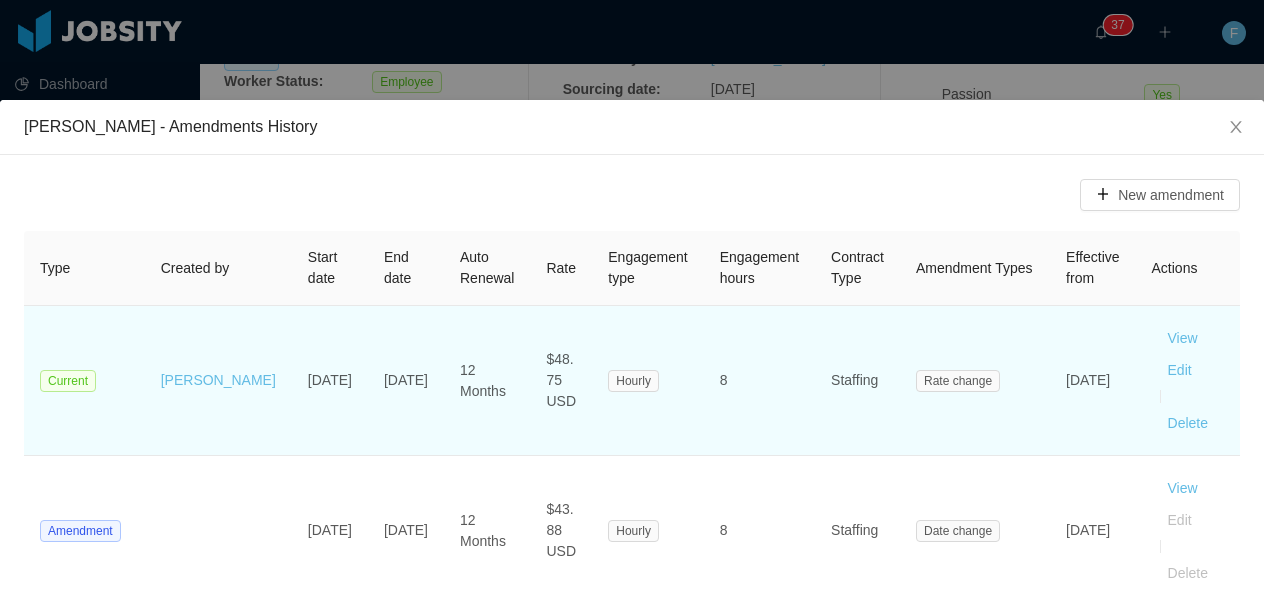 scroll, scrollTop: 34, scrollLeft: 0, axis: vertical 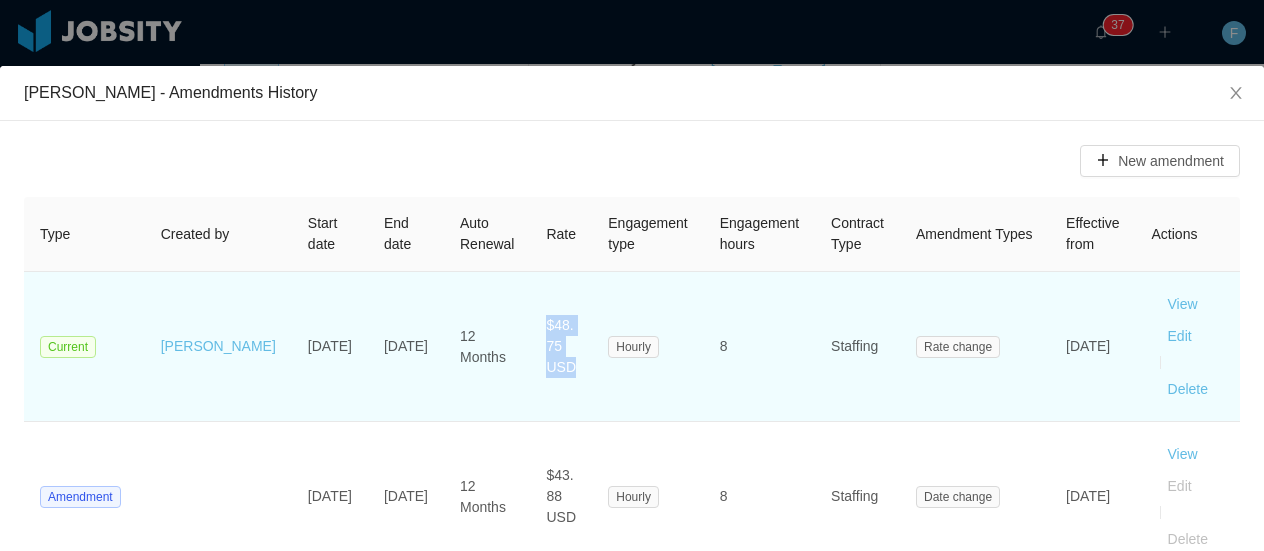 drag, startPoint x: 521, startPoint y: 356, endPoint x: 489, endPoint y: 339, distance: 36.23534 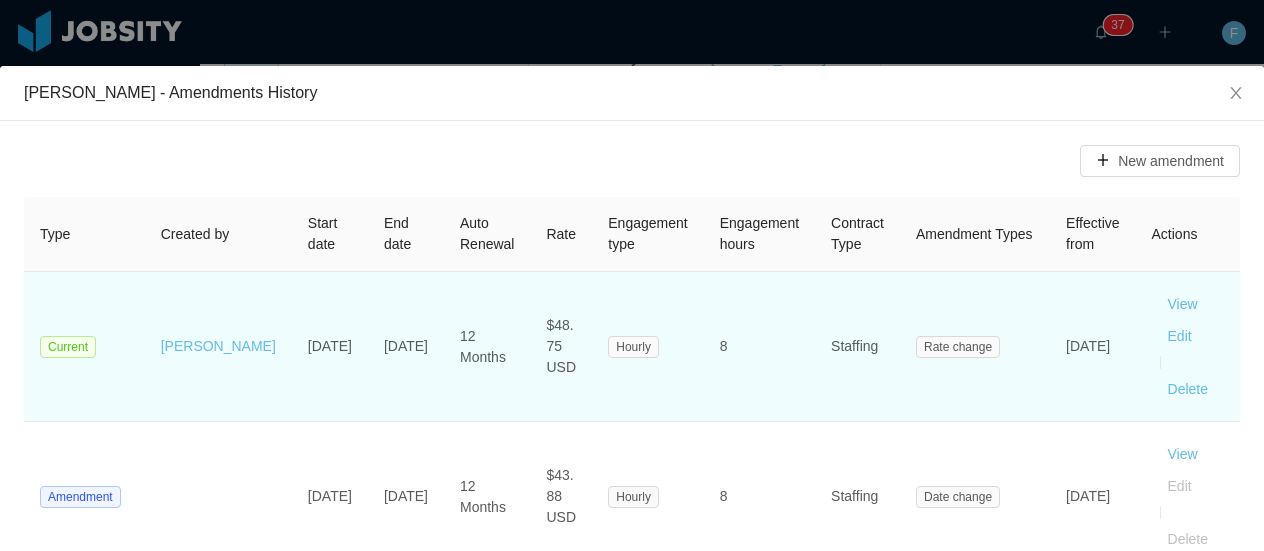 click on "$48.75 USD" at bounding box center (561, 346) 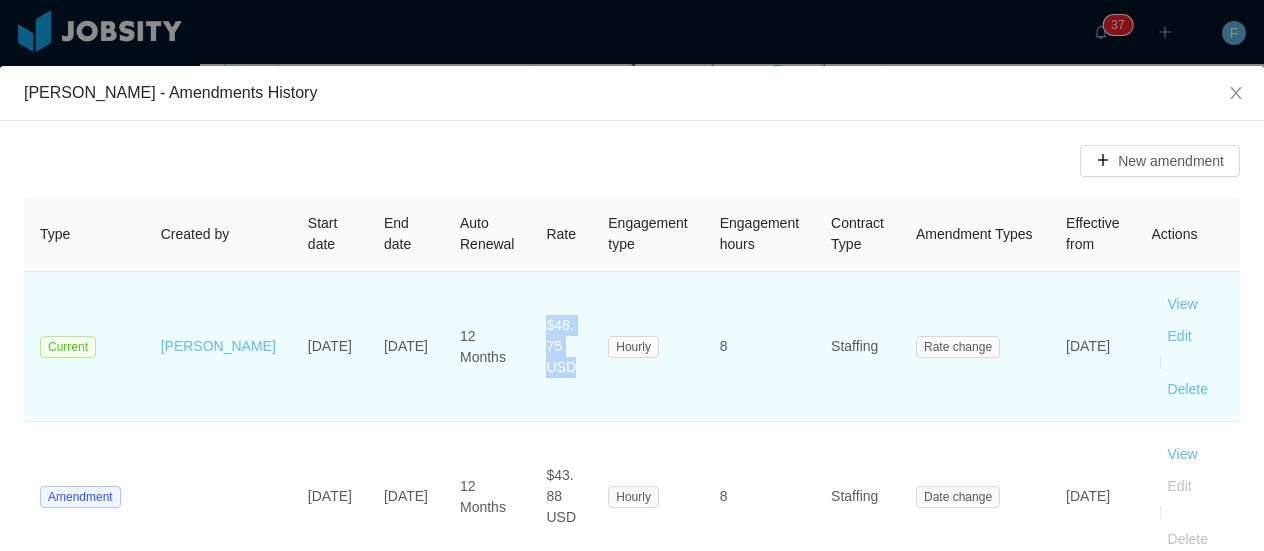 drag, startPoint x: 531, startPoint y: 370, endPoint x: 490, endPoint y: 339, distance: 51.40039 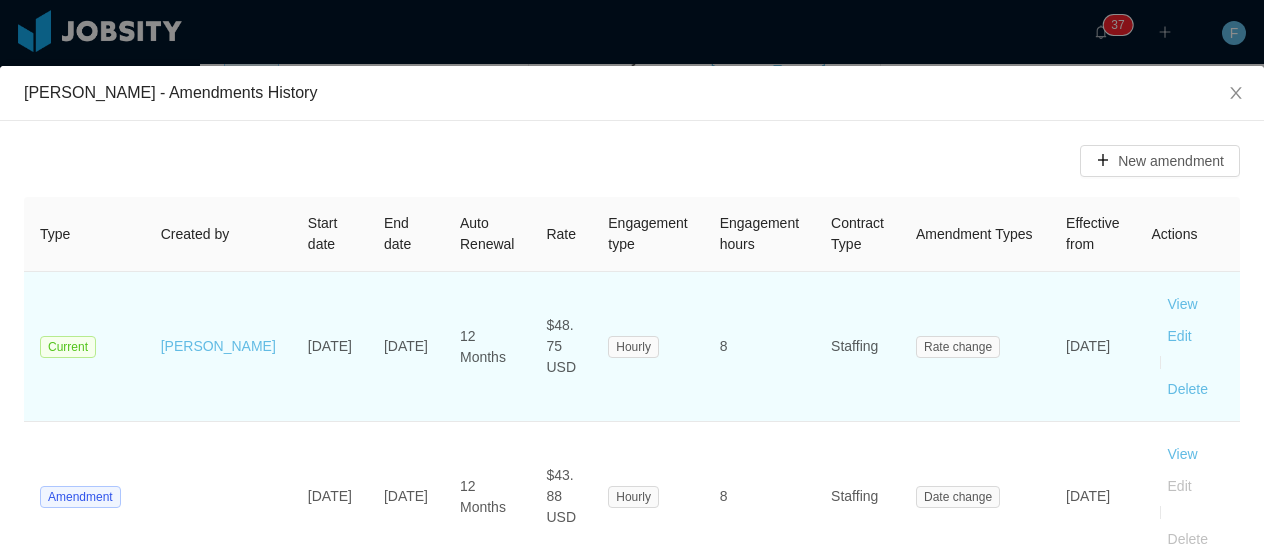 click on "$48.75 USD" at bounding box center (561, 346) 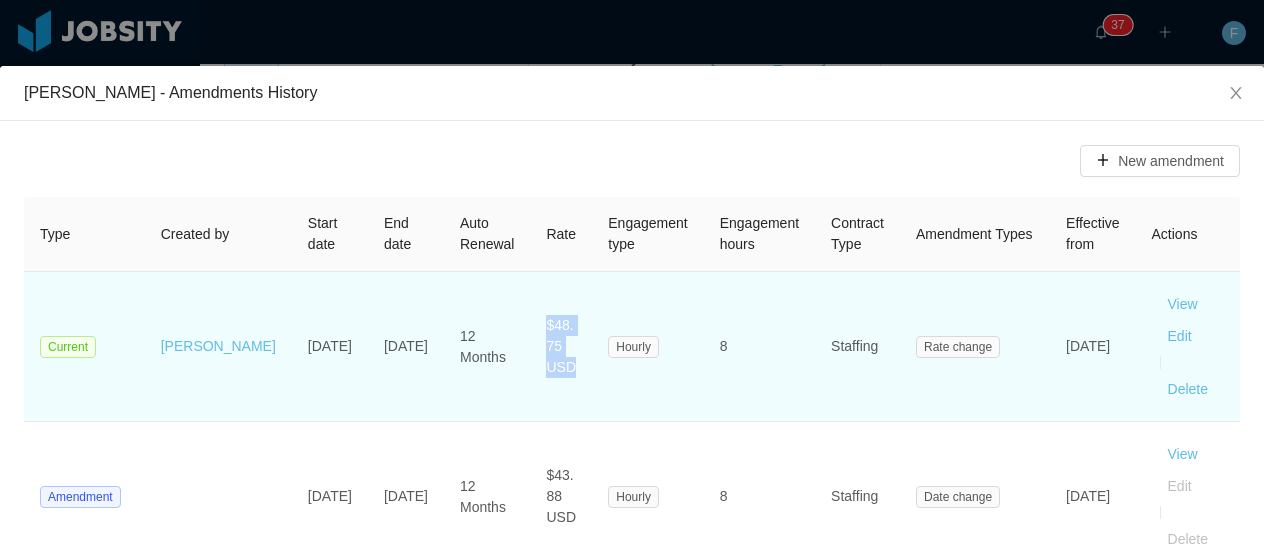 drag, startPoint x: 489, startPoint y: 334, endPoint x: 522, endPoint y: 354, distance: 38.587563 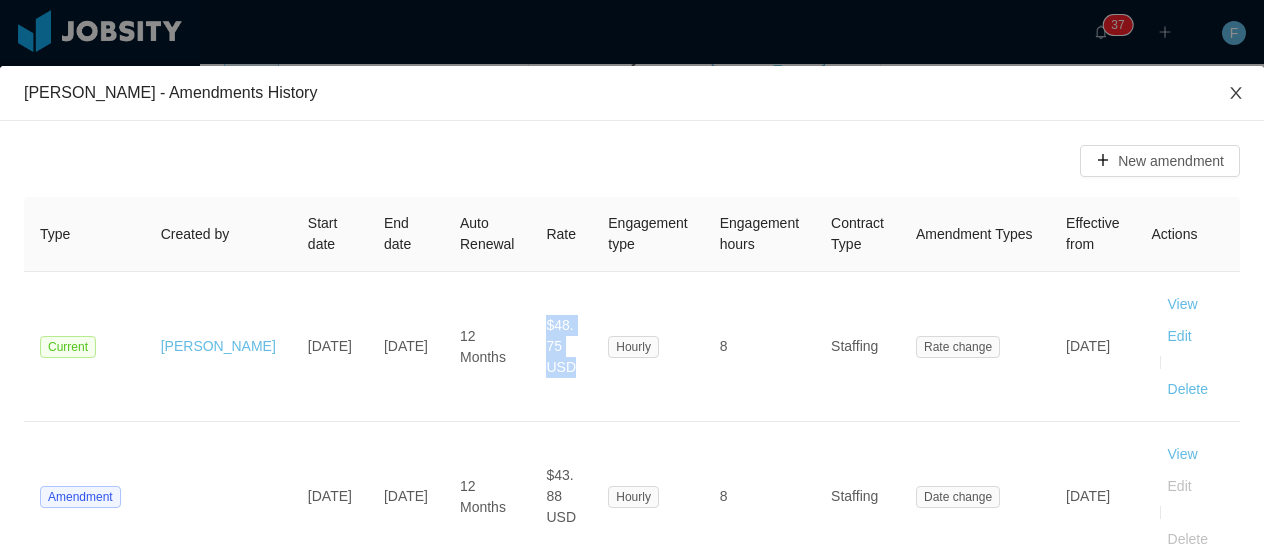 click 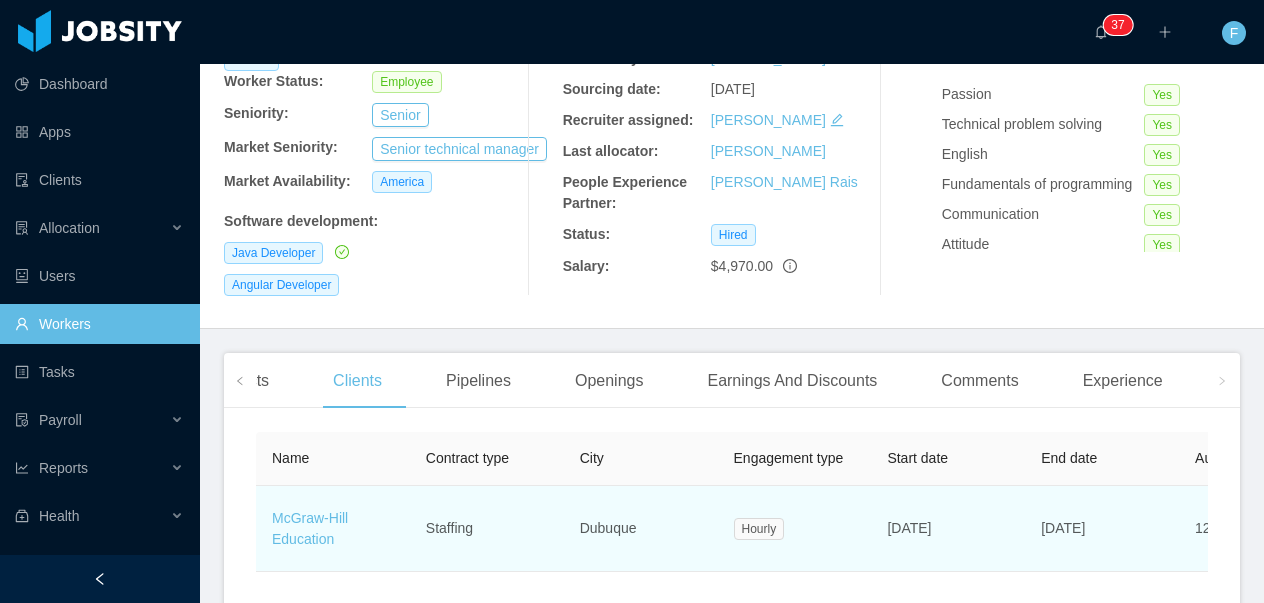 click on "McGraw-Hill Education" at bounding box center [333, 529] 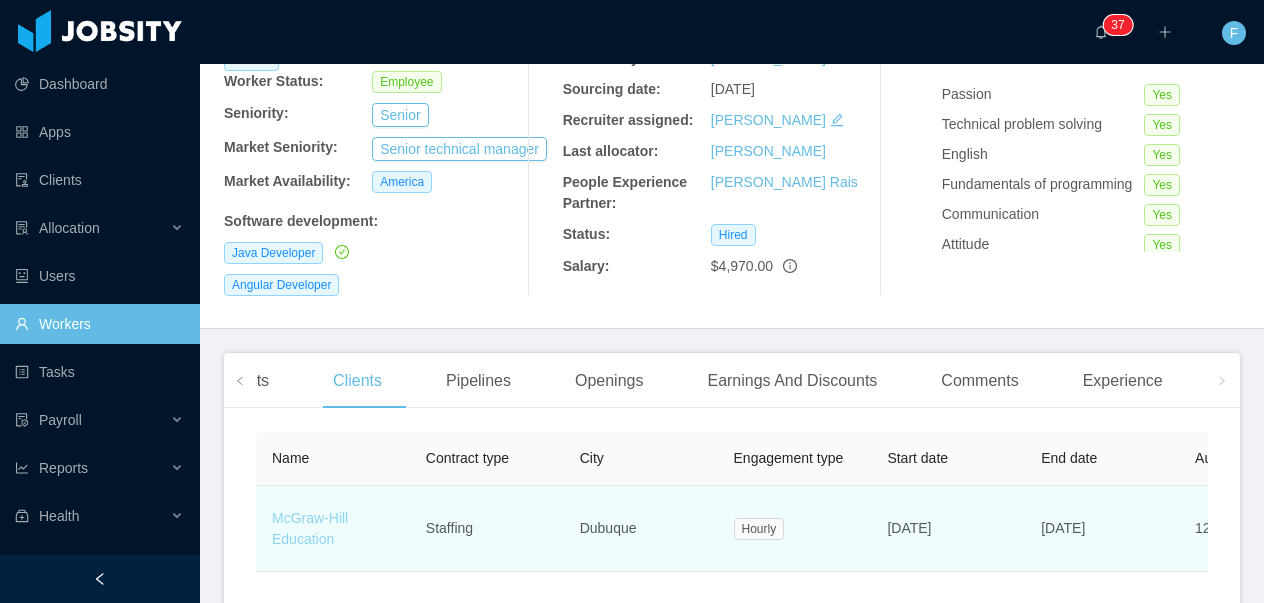 click on "McGraw-Hill Education" at bounding box center (310, 528) 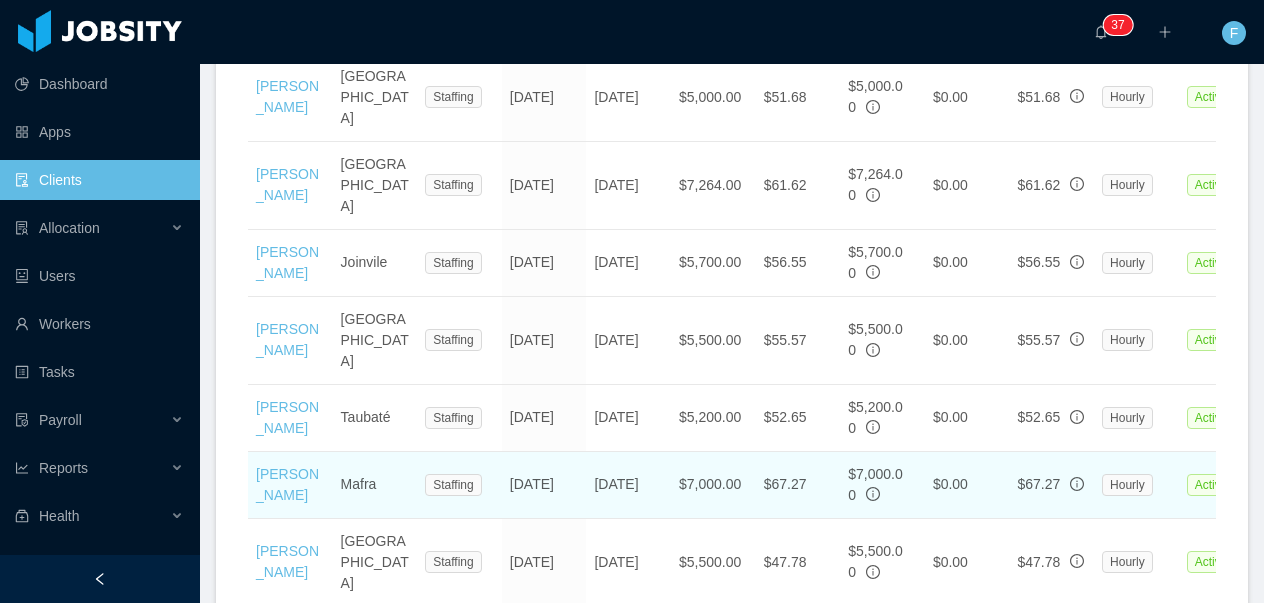 scroll, scrollTop: 2725, scrollLeft: 0, axis: vertical 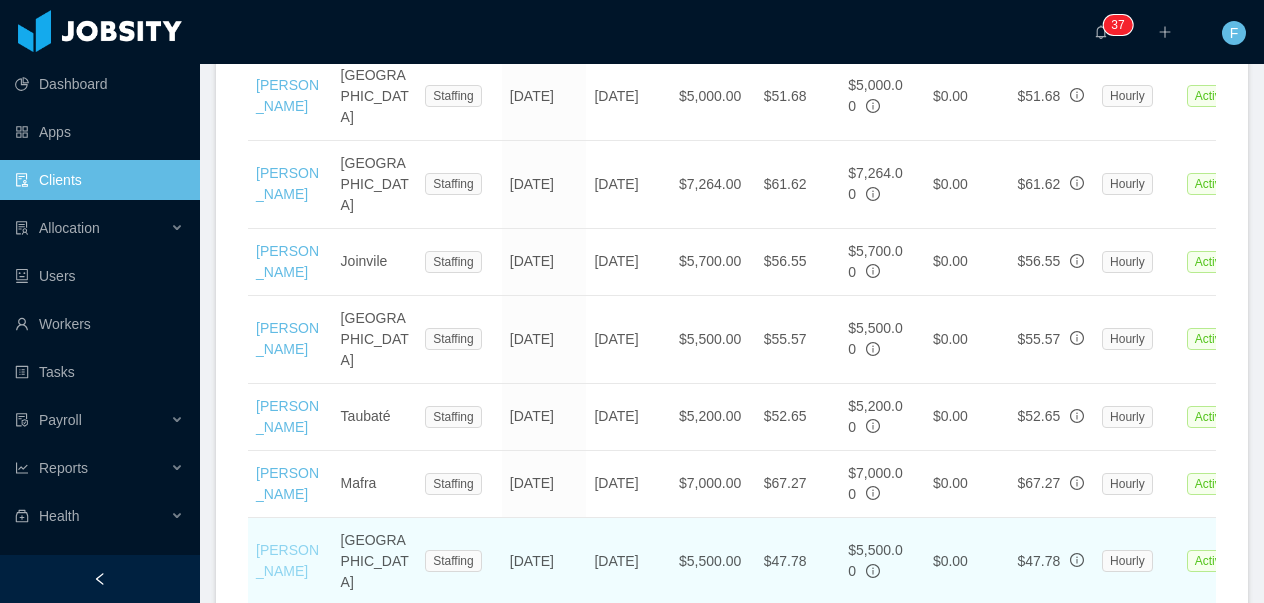click on "[PERSON_NAME]" at bounding box center [287, 560] 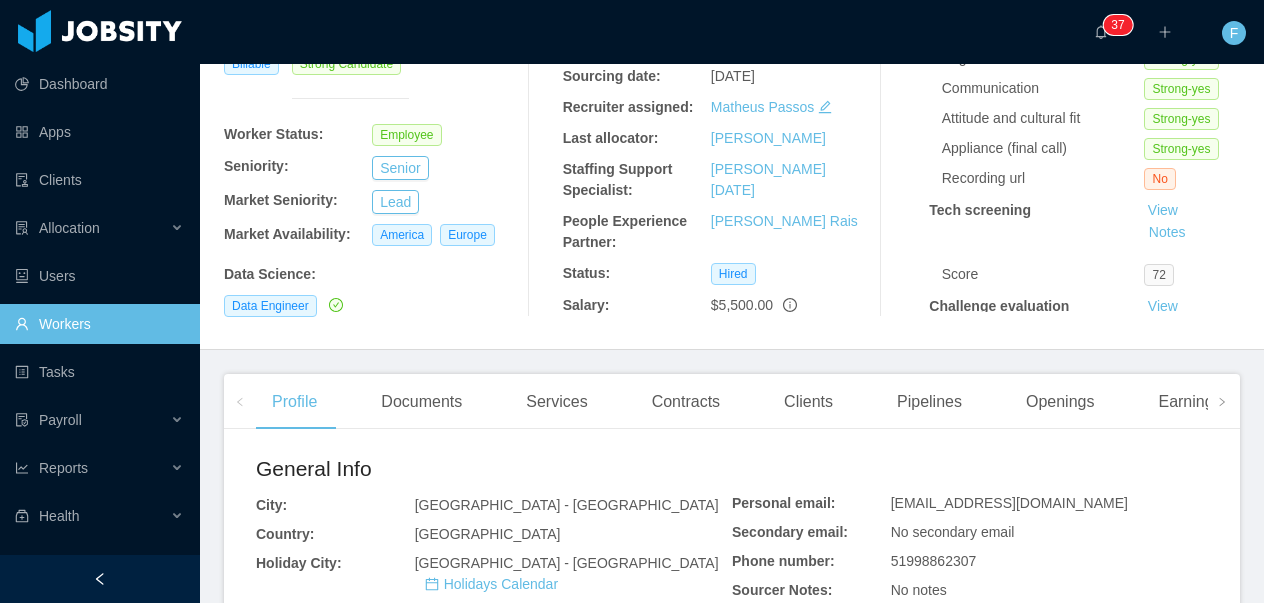 scroll, scrollTop: 135, scrollLeft: 0, axis: vertical 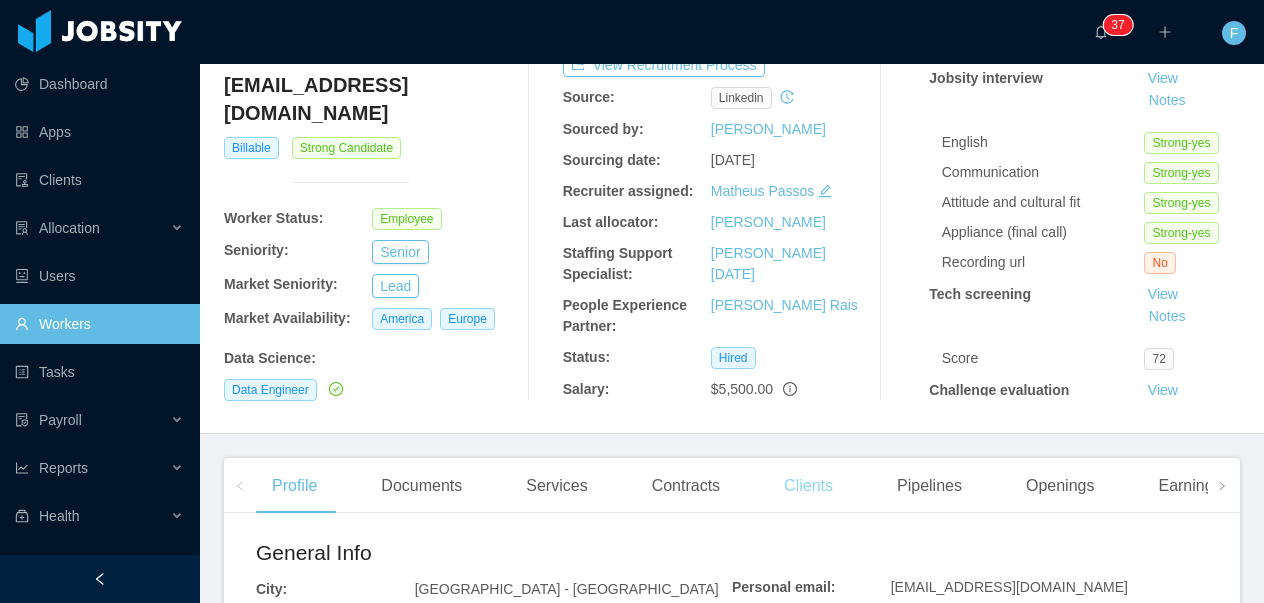 click on "Clients" at bounding box center [808, 486] 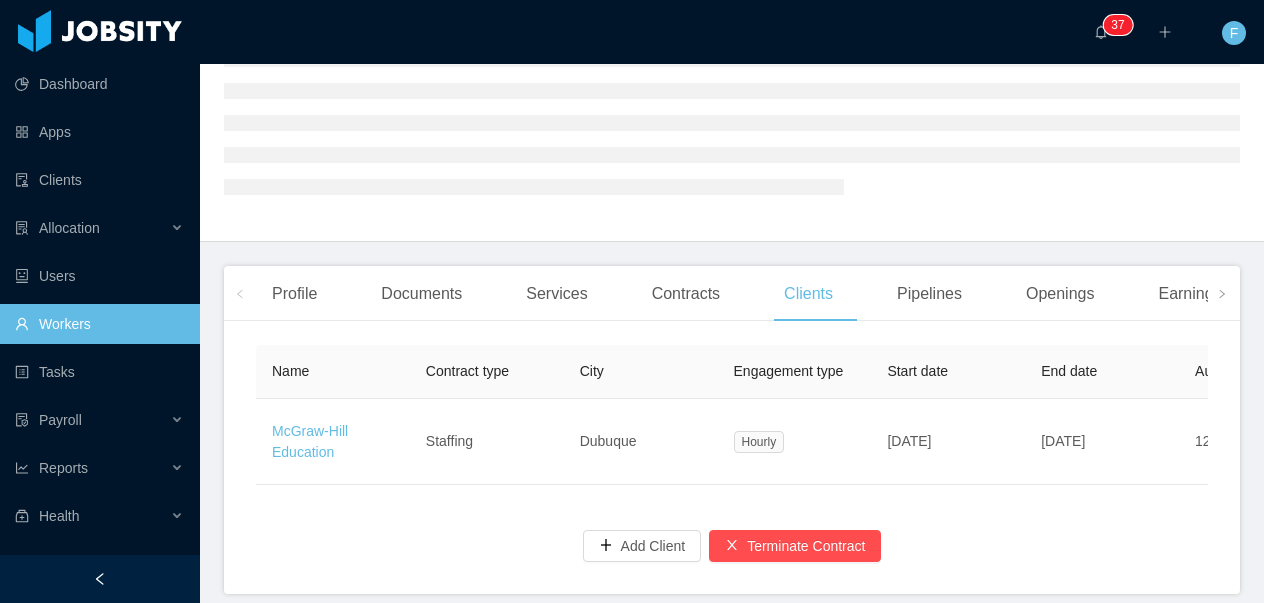 scroll, scrollTop: 276, scrollLeft: 0, axis: vertical 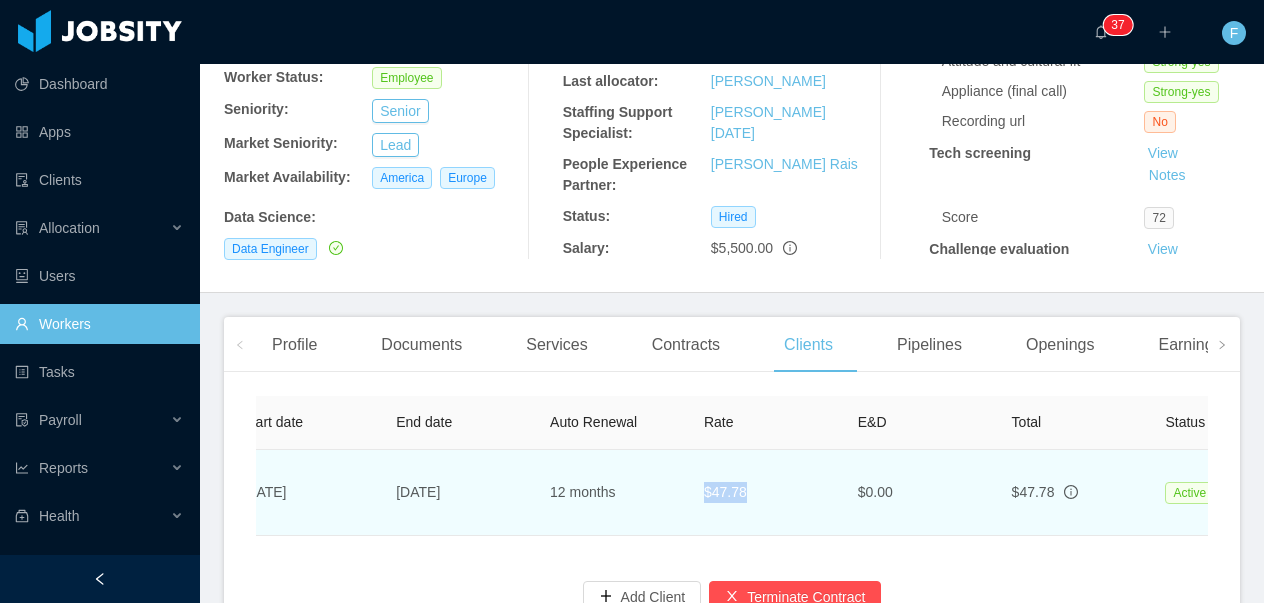 drag, startPoint x: 681, startPoint y: 489, endPoint x: 753, endPoint y: 493, distance: 72.11102 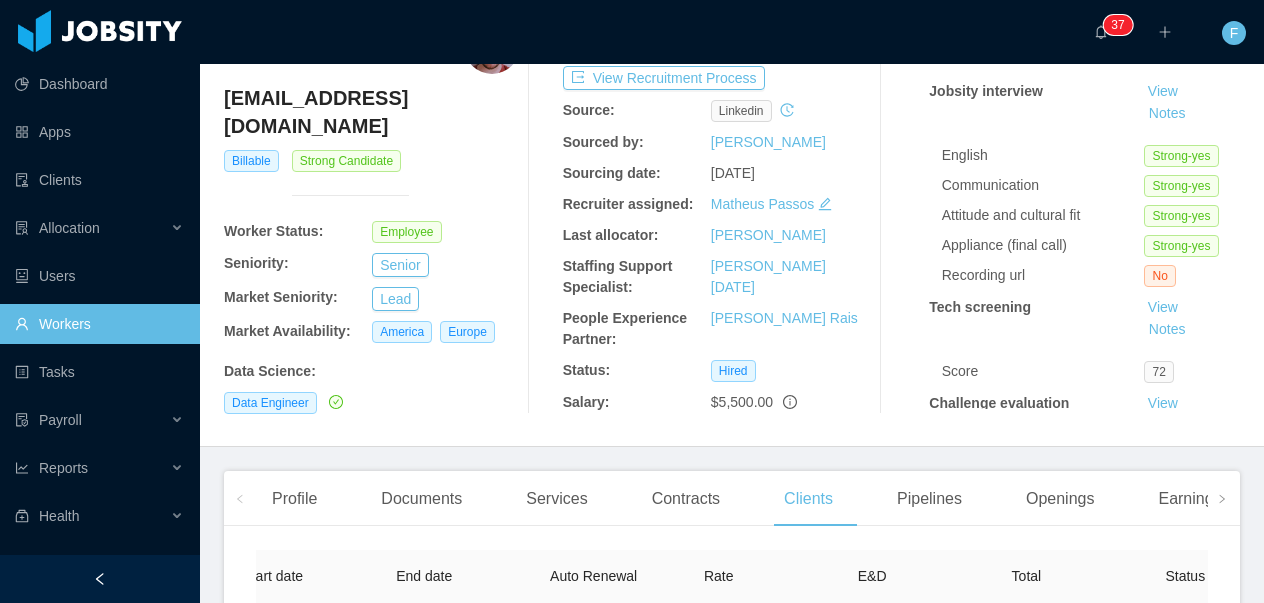 scroll, scrollTop: 0, scrollLeft: 0, axis: both 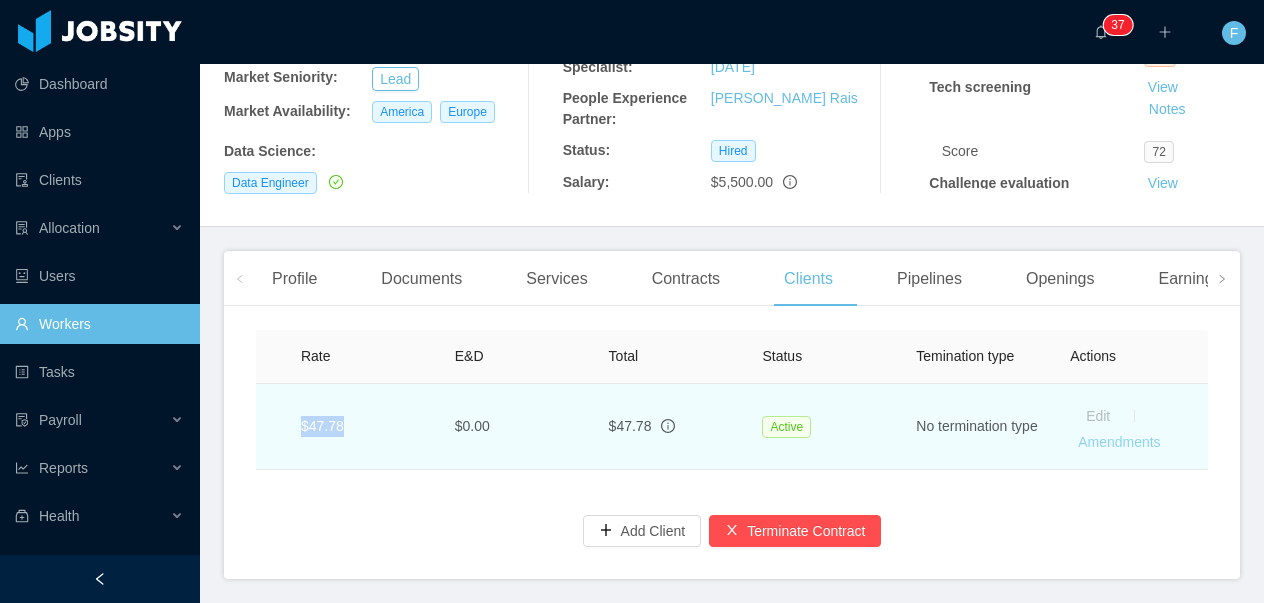 click on "Amendments" at bounding box center (1119, 442) 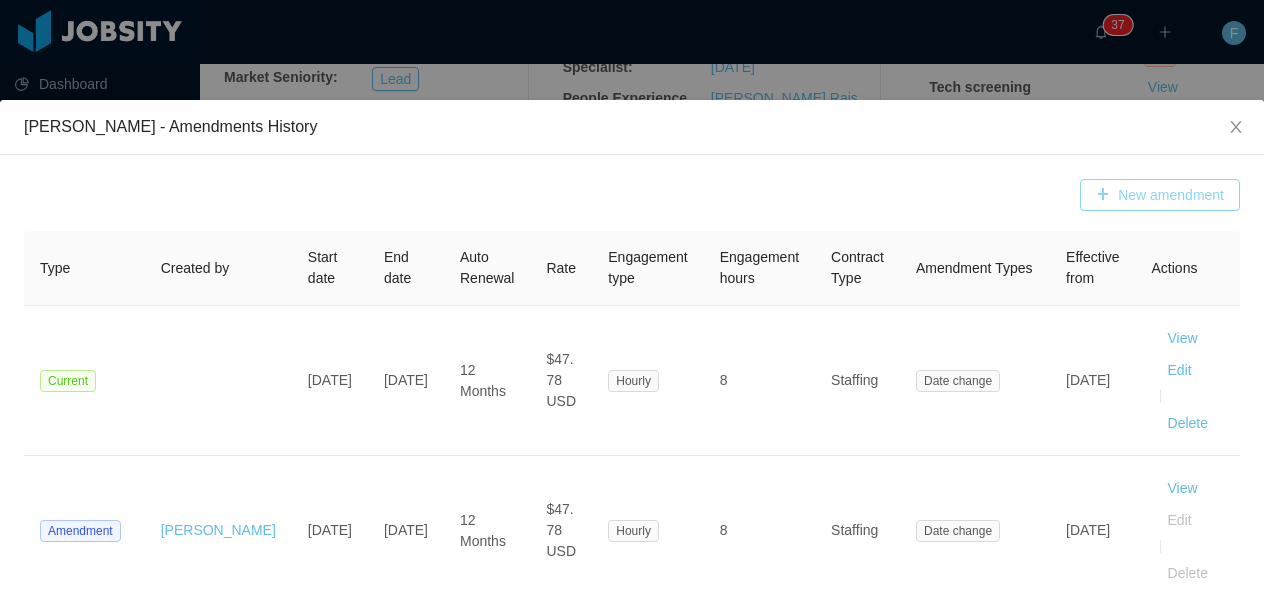 click on "New amendment" at bounding box center [1160, 195] 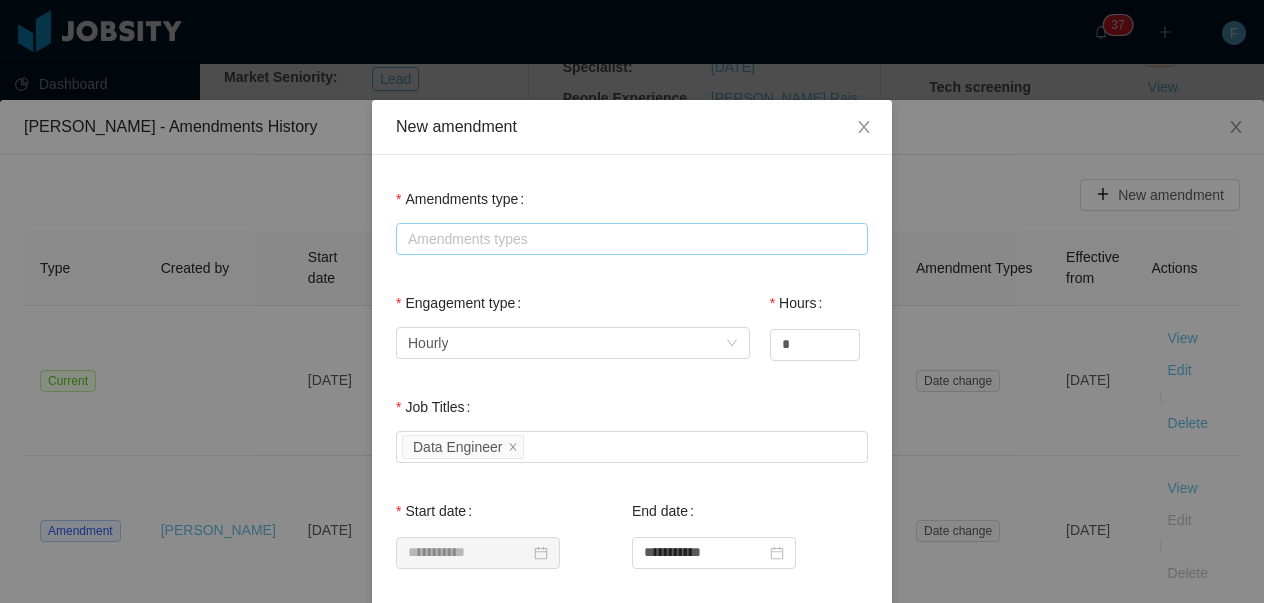click on "Amendments types" at bounding box center [627, 239] 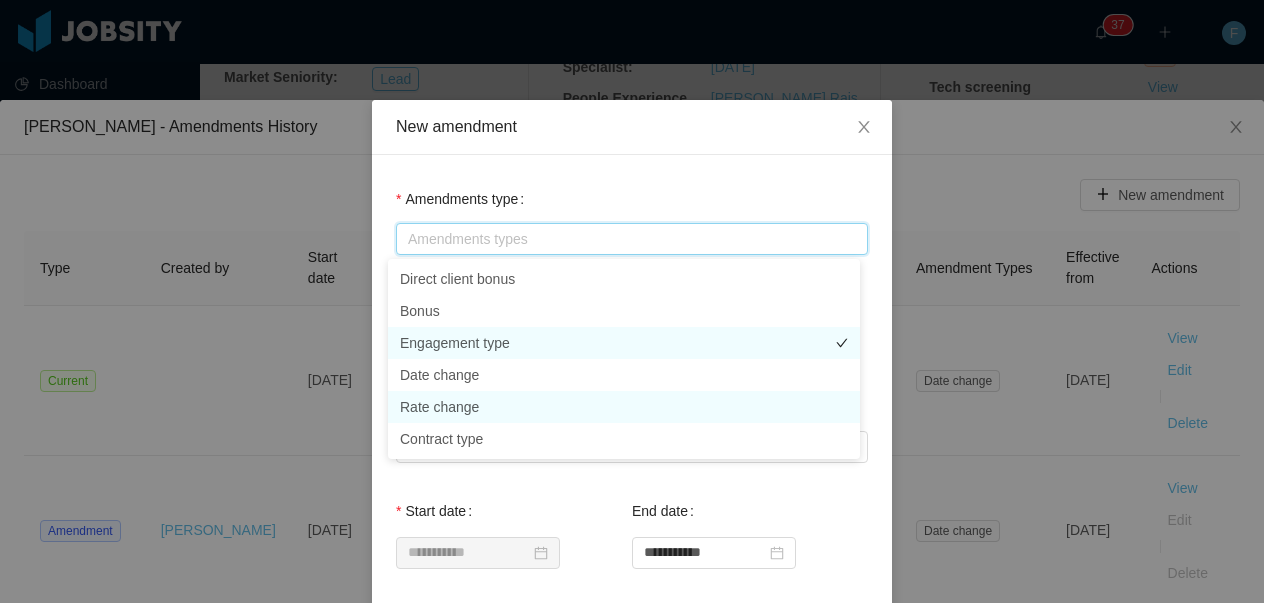 drag, startPoint x: 467, startPoint y: 409, endPoint x: 493, endPoint y: 351, distance: 63.560993 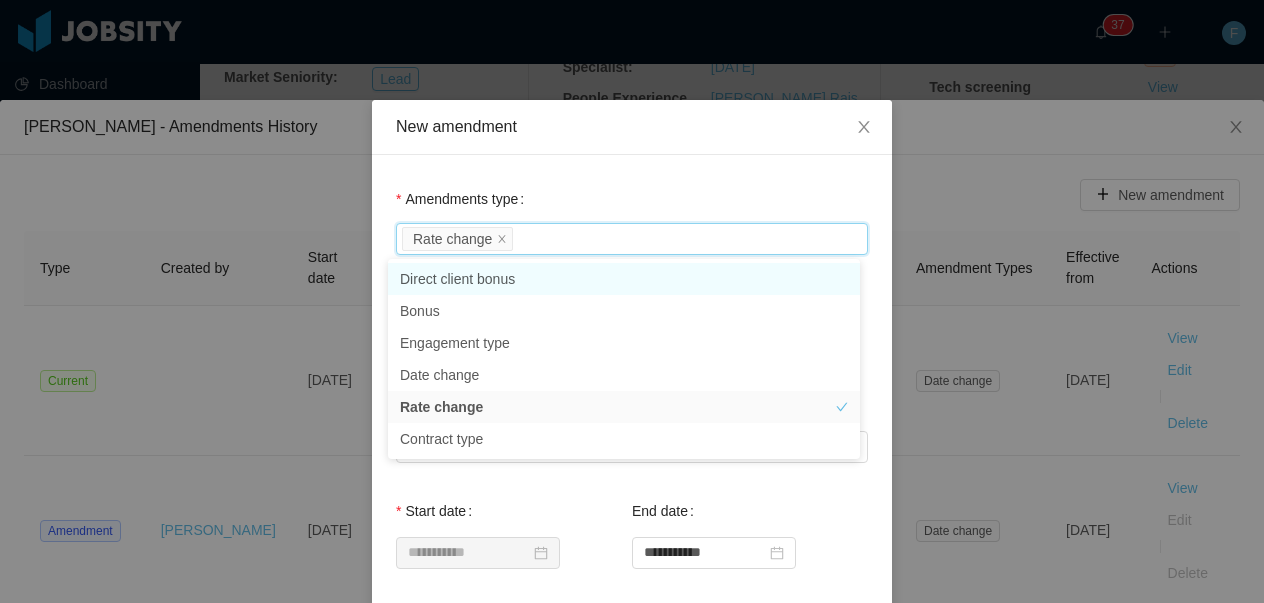 click on "Amendments type Amendments types Rate change" at bounding box center (632, 219) 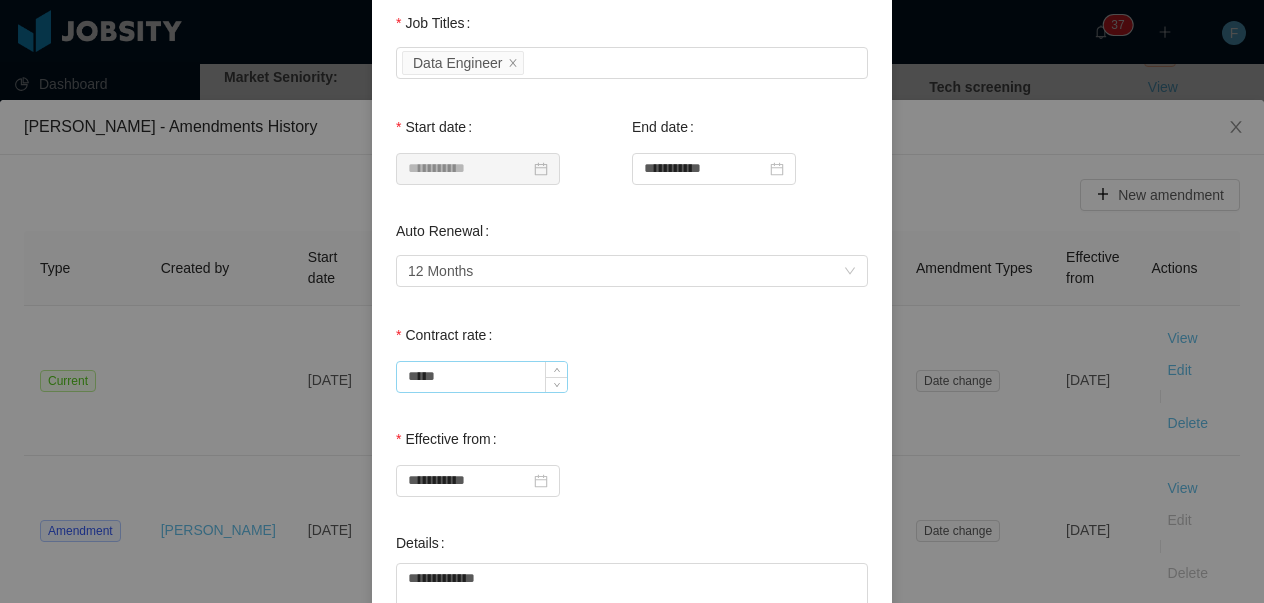 scroll, scrollTop: 400, scrollLeft: 0, axis: vertical 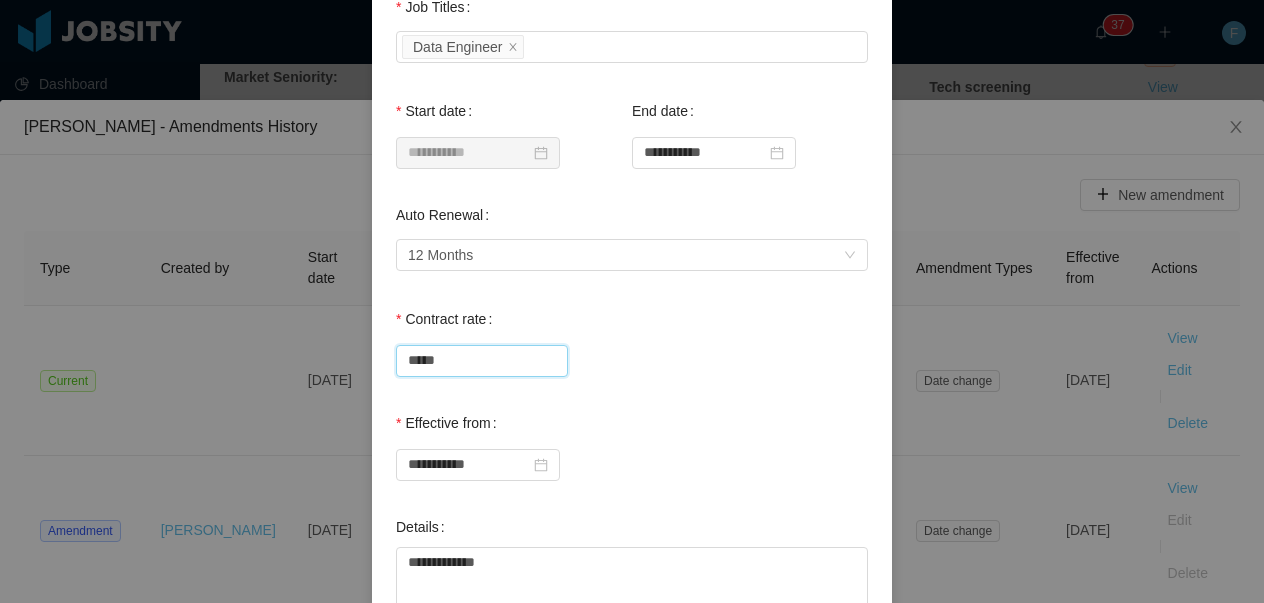drag, startPoint x: 453, startPoint y: 361, endPoint x: 334, endPoint y: 359, distance: 119.01681 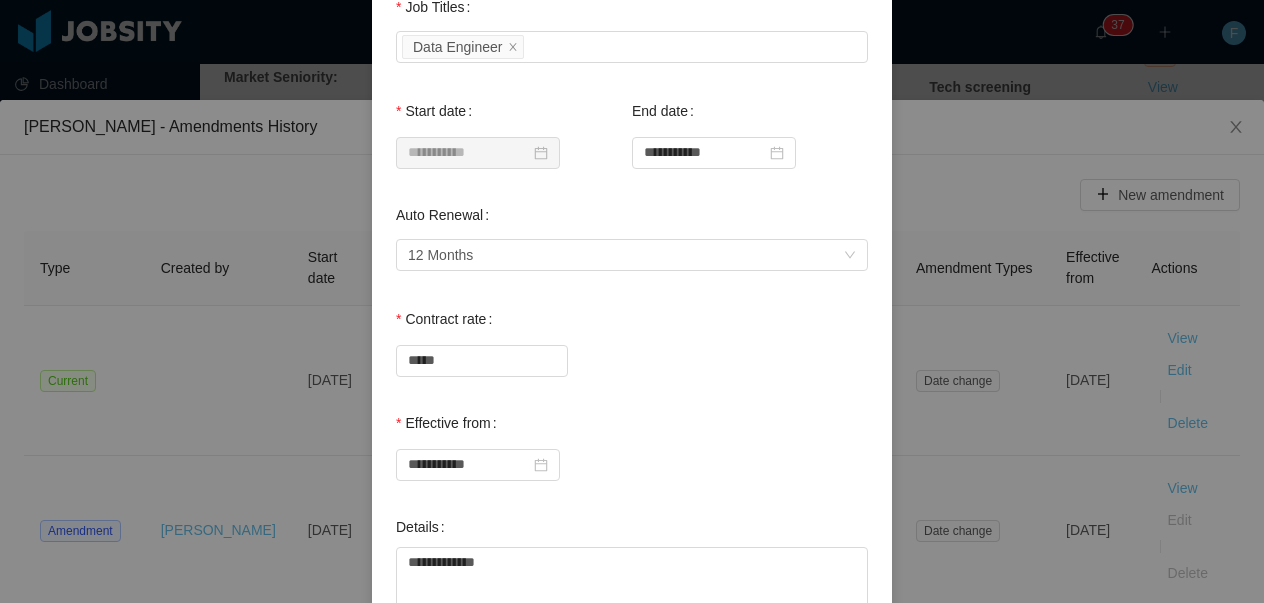 click on "Contract rate *****" at bounding box center [632, 351] 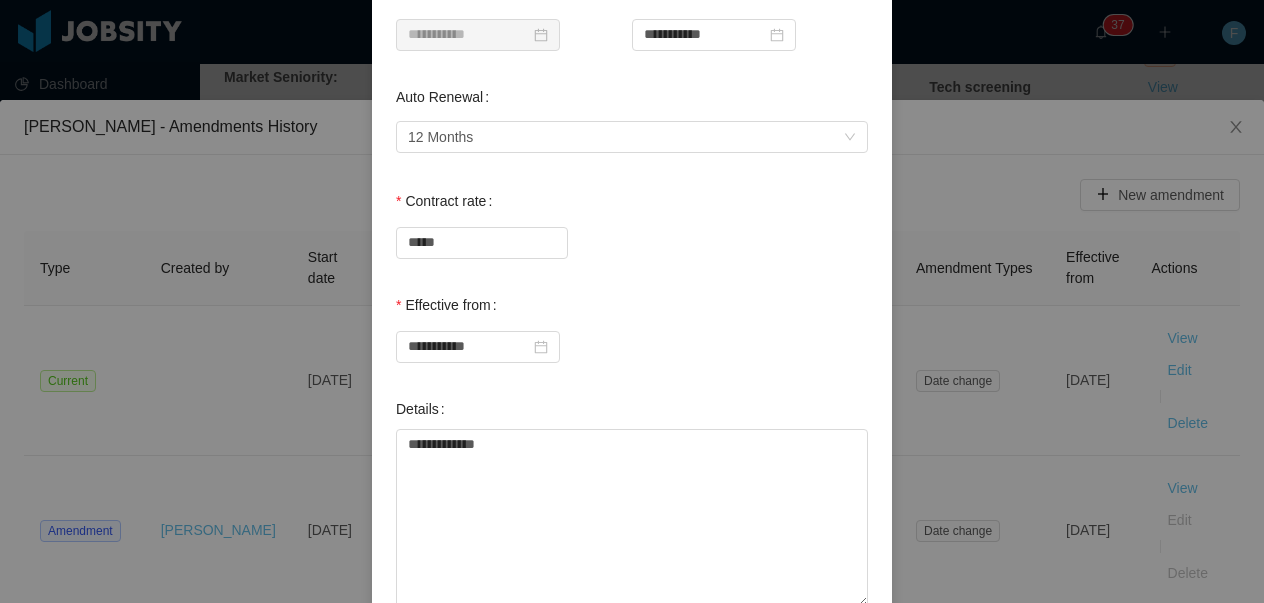 scroll, scrollTop: 550, scrollLeft: 0, axis: vertical 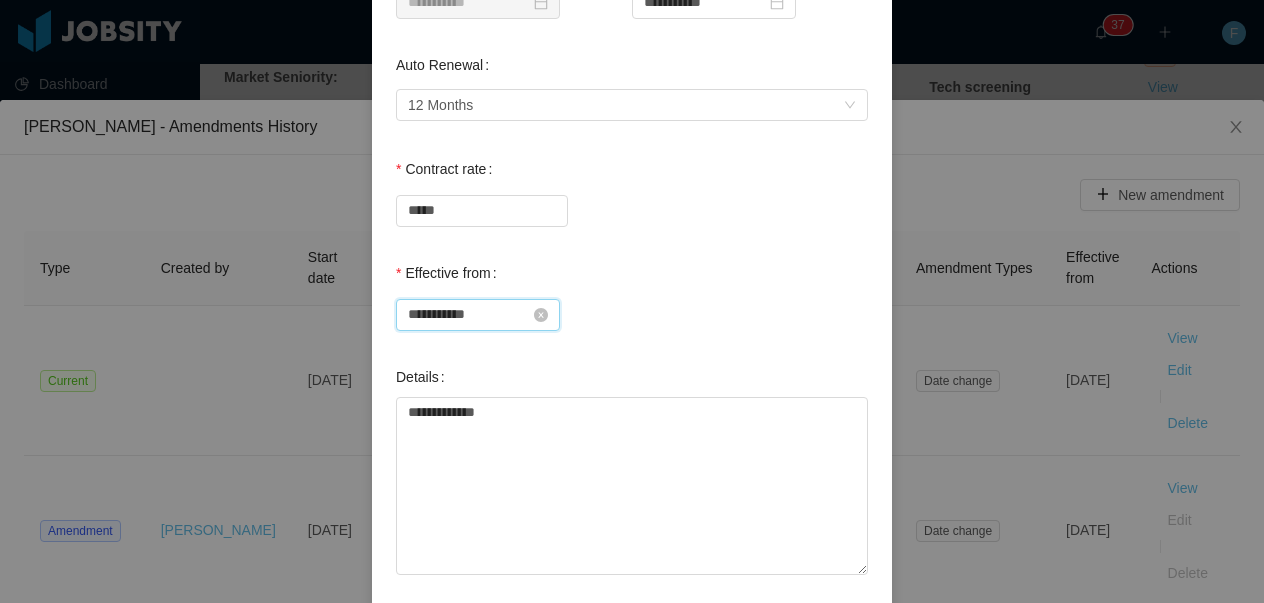 click on "**********" at bounding box center (478, 315) 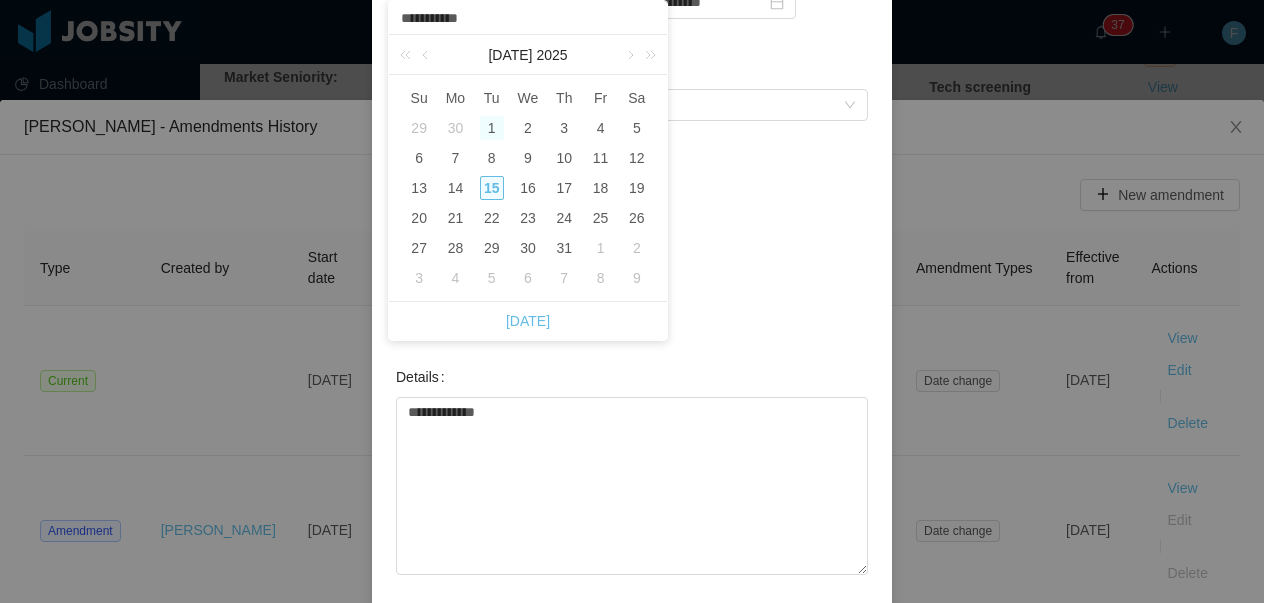 click on "1" at bounding box center [492, 128] 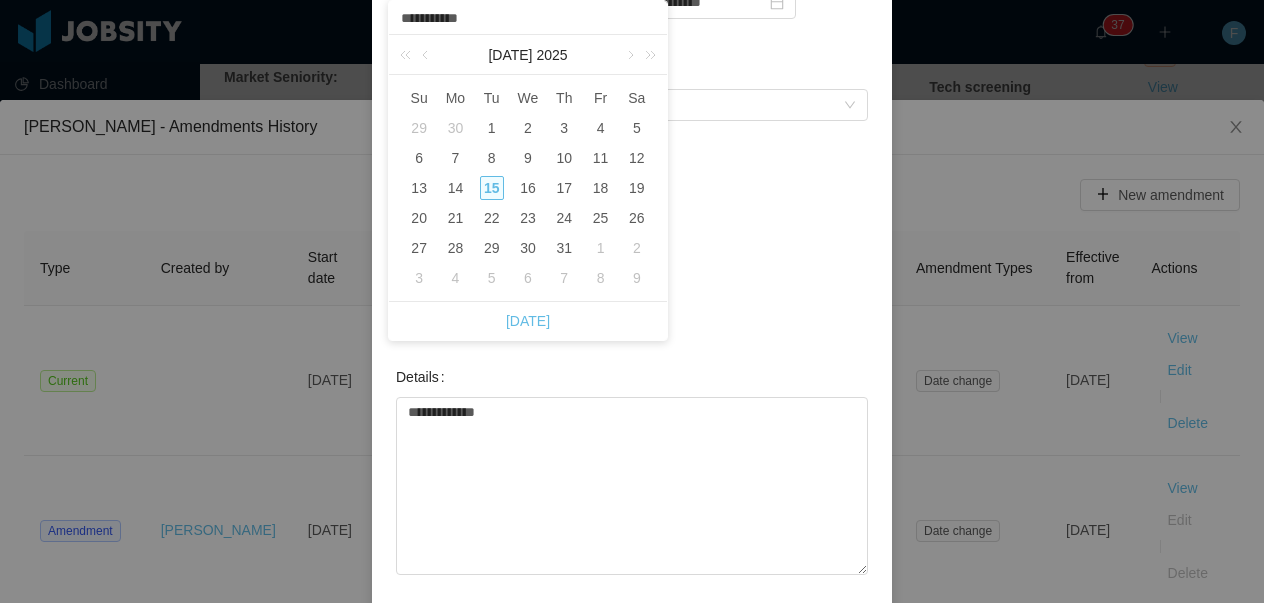 type on "**********" 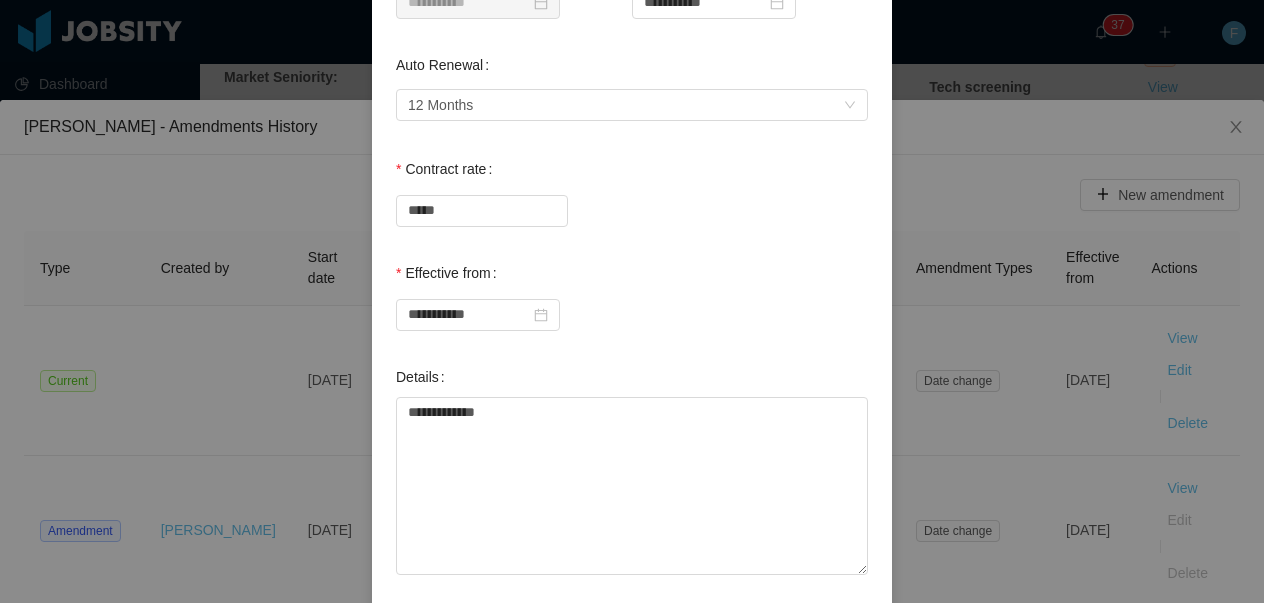 click on "**********" at bounding box center [632, 293] 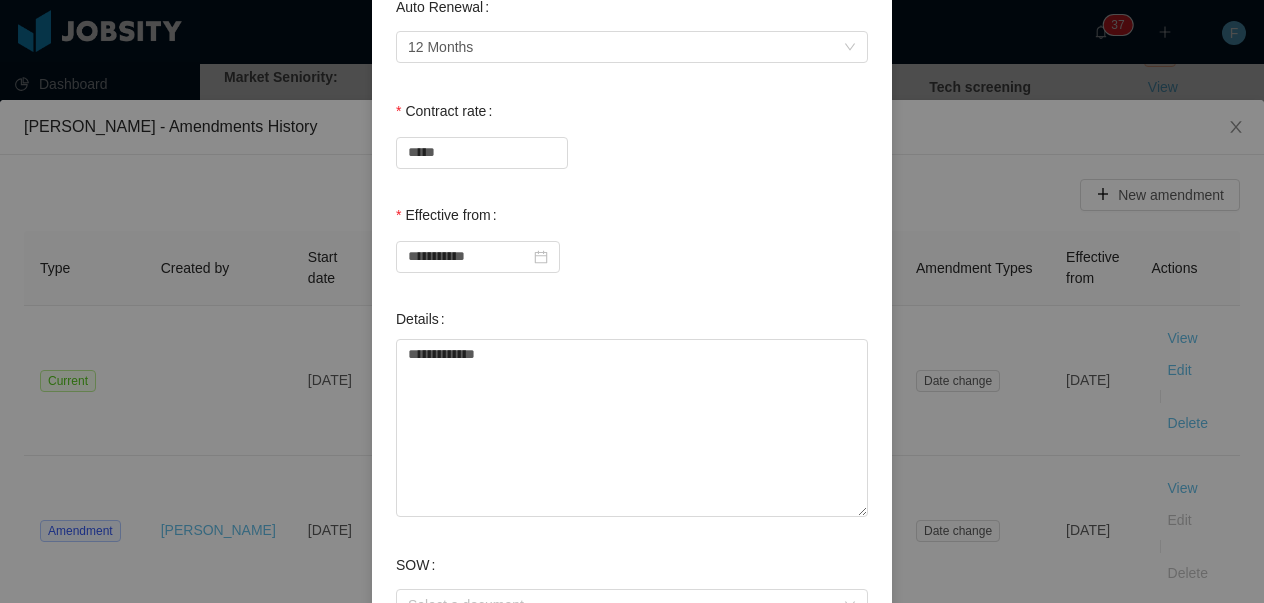 scroll, scrollTop: 755, scrollLeft: 0, axis: vertical 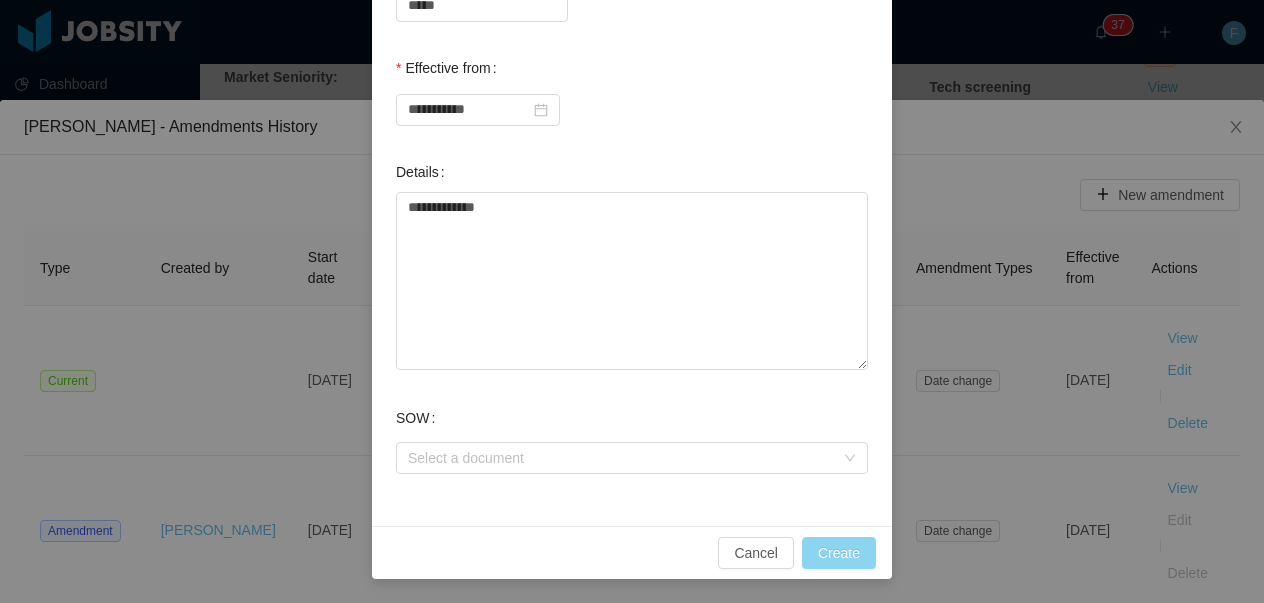 click on "Create" at bounding box center (839, 553) 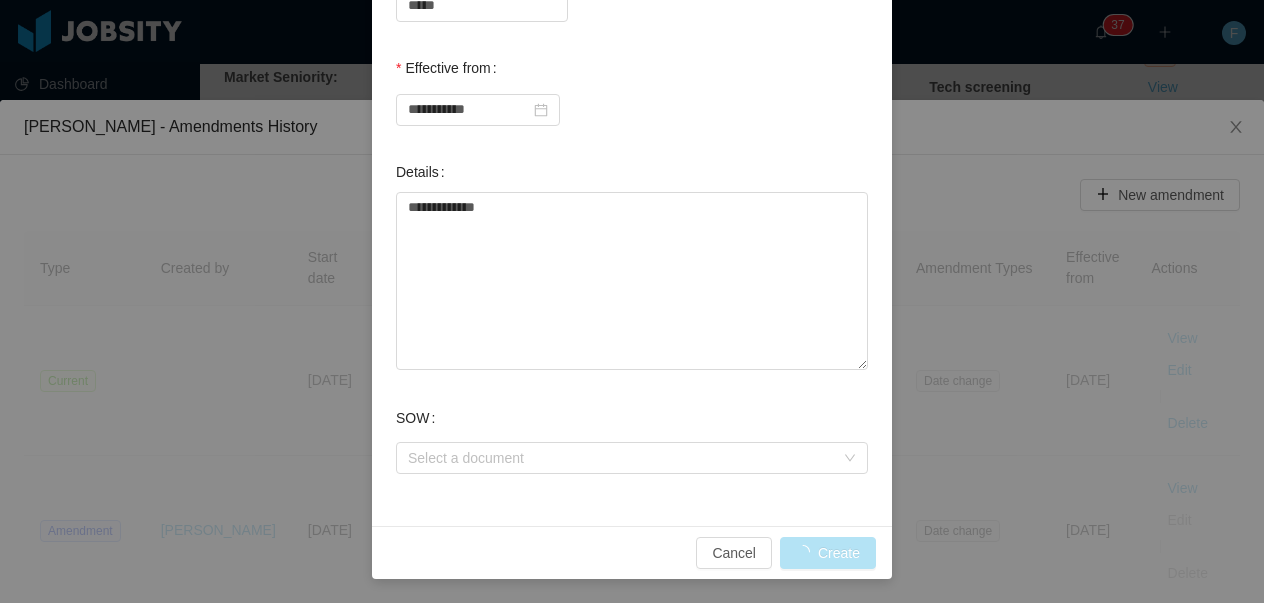 scroll, scrollTop: 567, scrollLeft: 0, axis: vertical 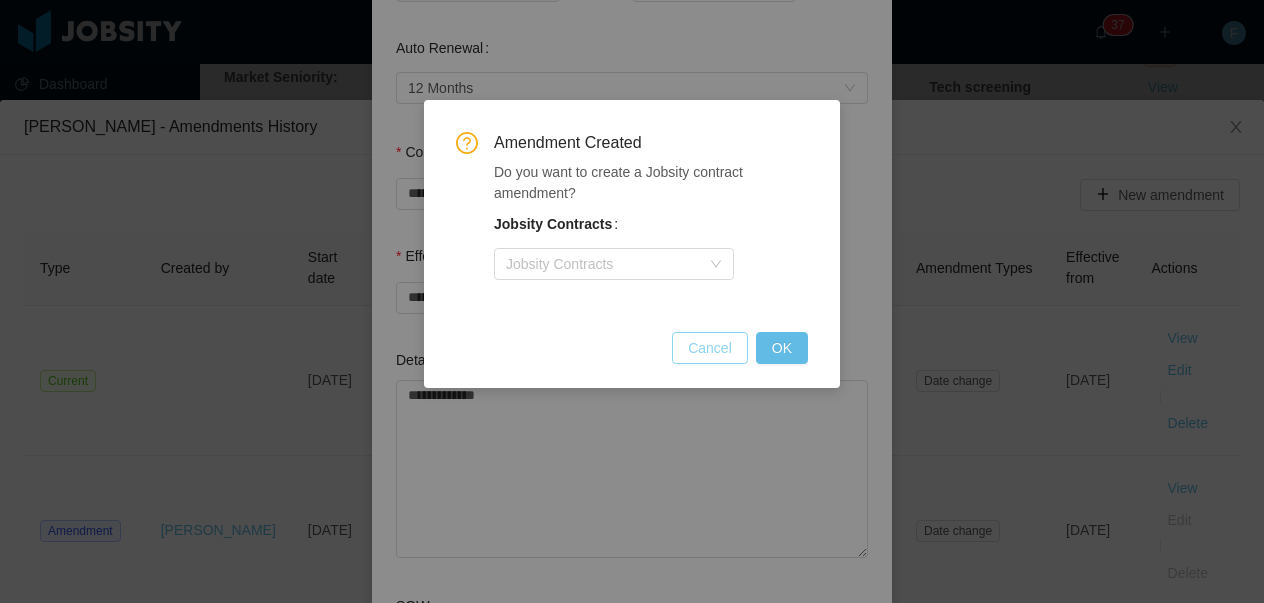 click on "Cancel" at bounding box center (710, 348) 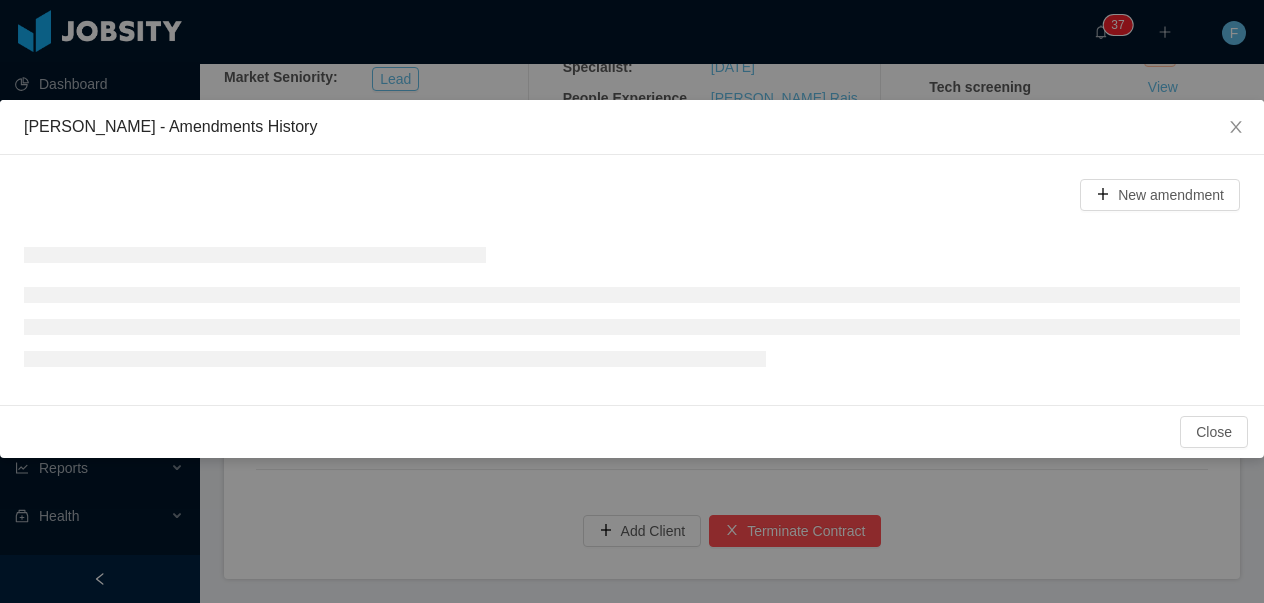 scroll, scrollTop: 655, scrollLeft: 0, axis: vertical 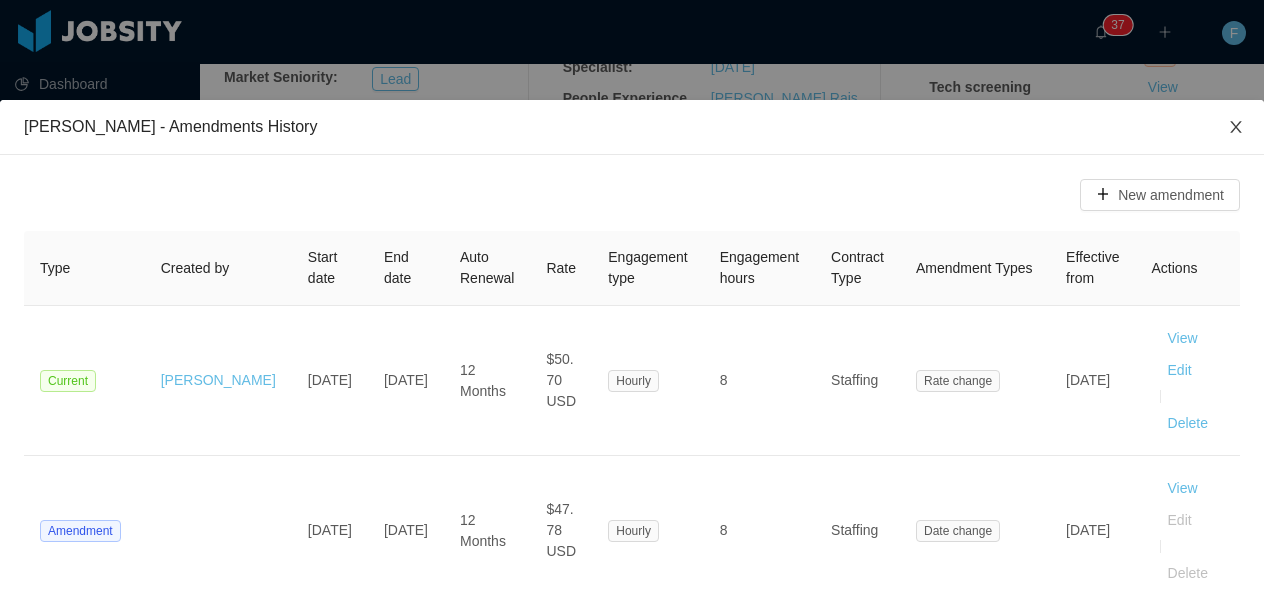 click 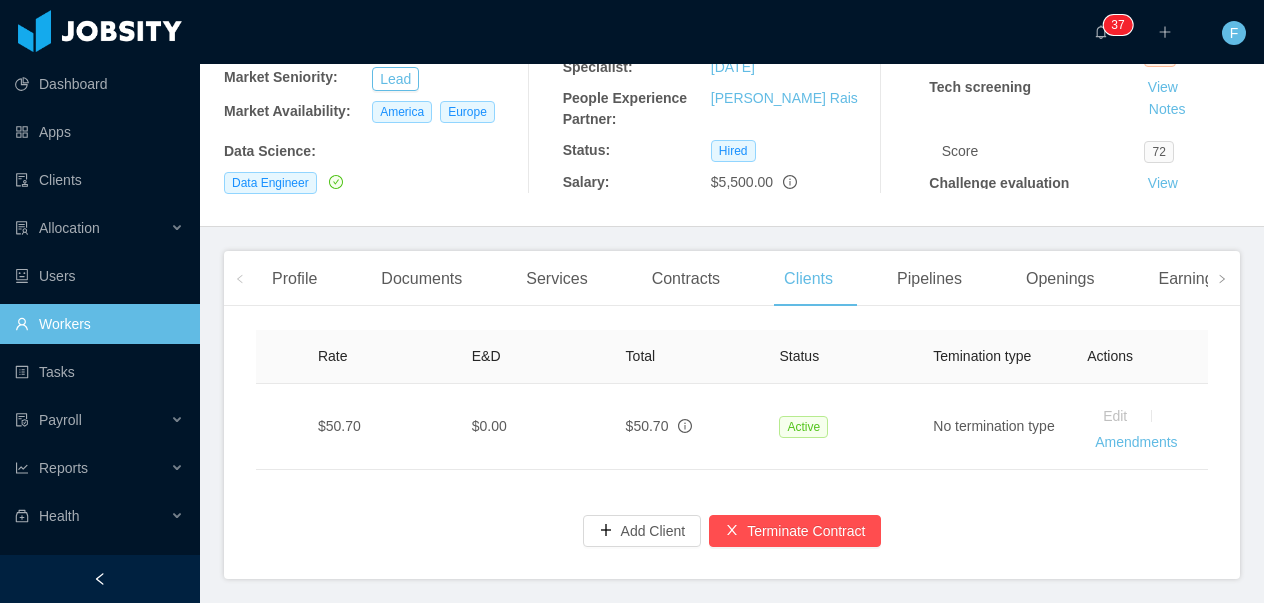 scroll, scrollTop: 0, scrollLeft: 1063, axis: horizontal 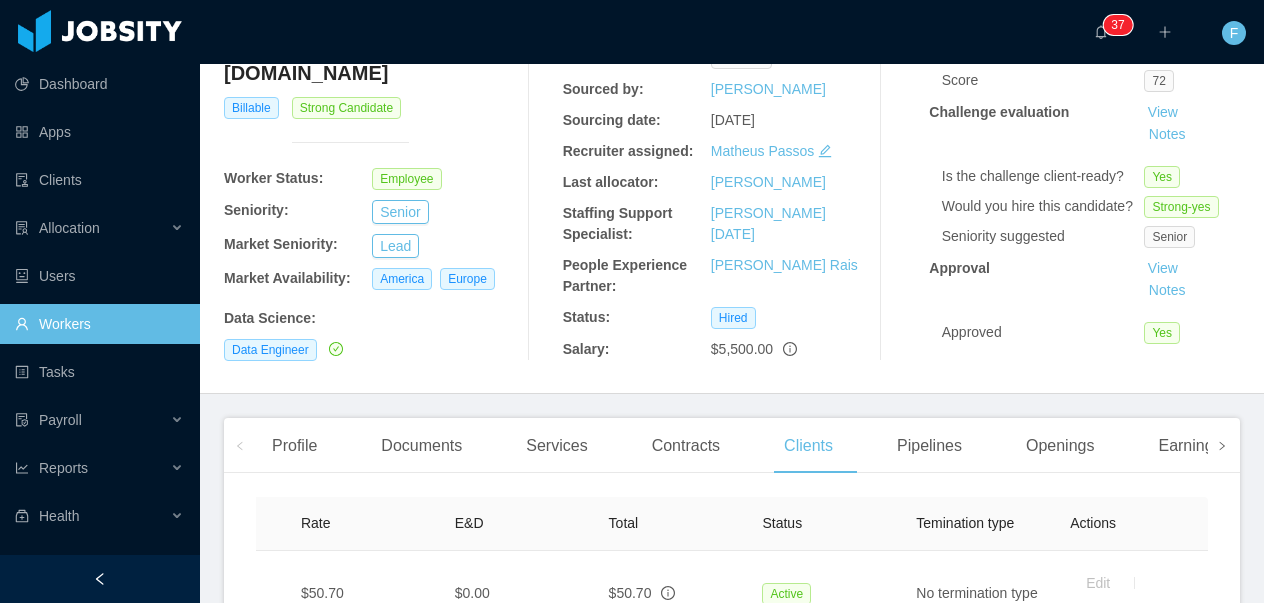 click 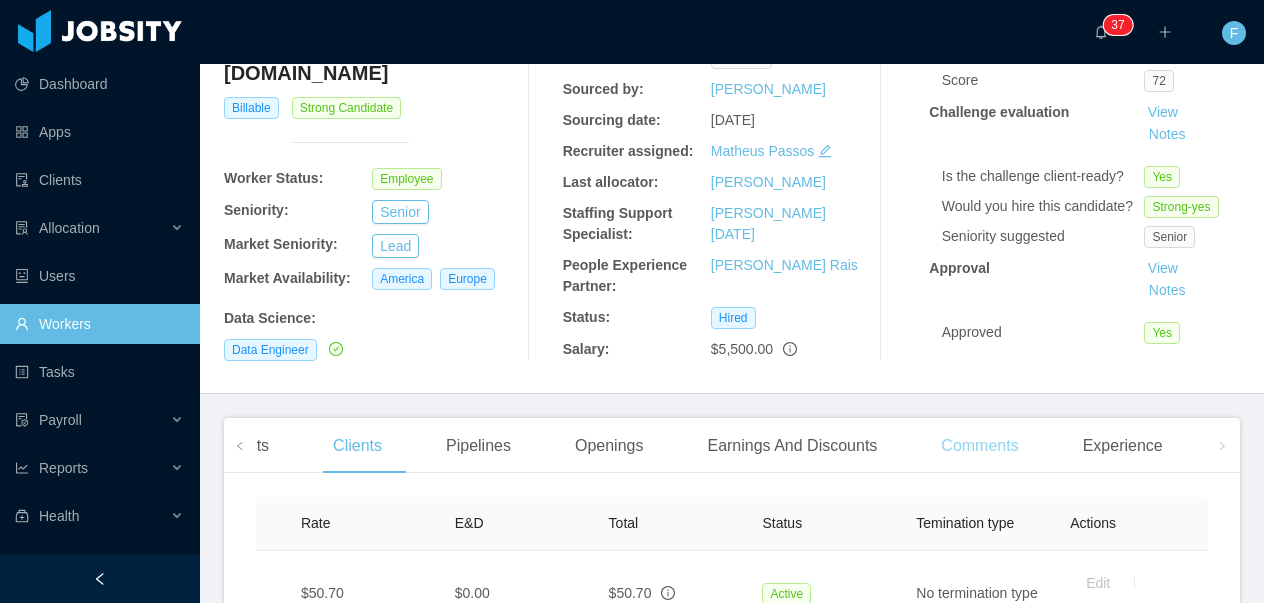 click on "Comments" at bounding box center [979, 446] 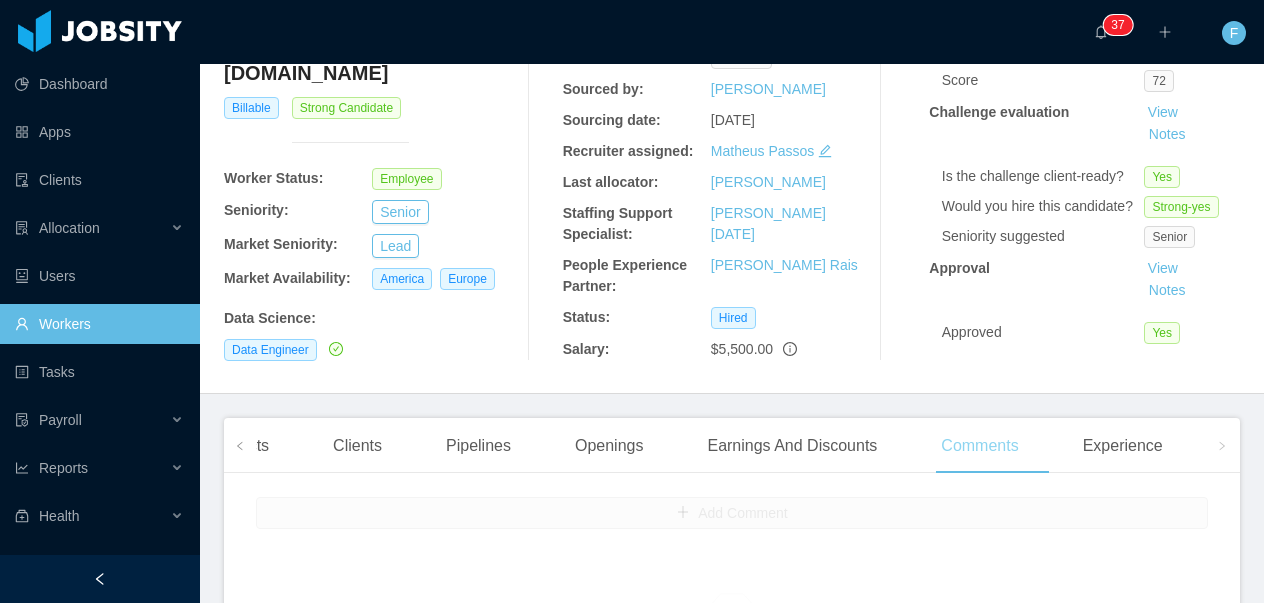 scroll, scrollTop: 0, scrollLeft: 999, axis: horizontal 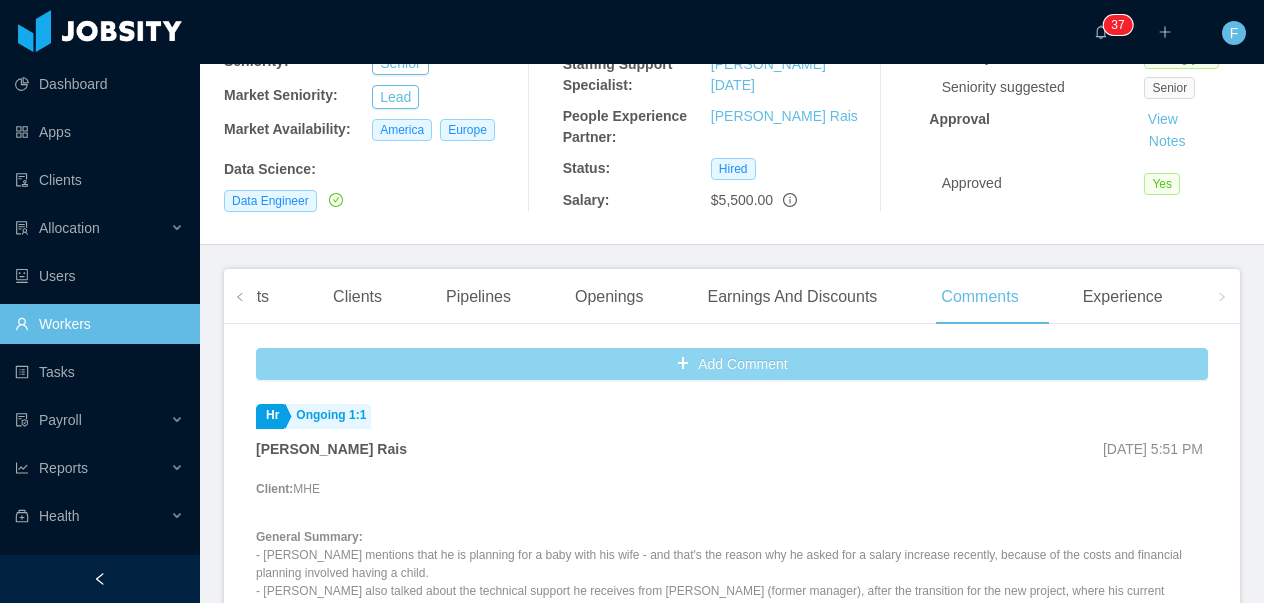 click on "Add Comment" at bounding box center [732, 364] 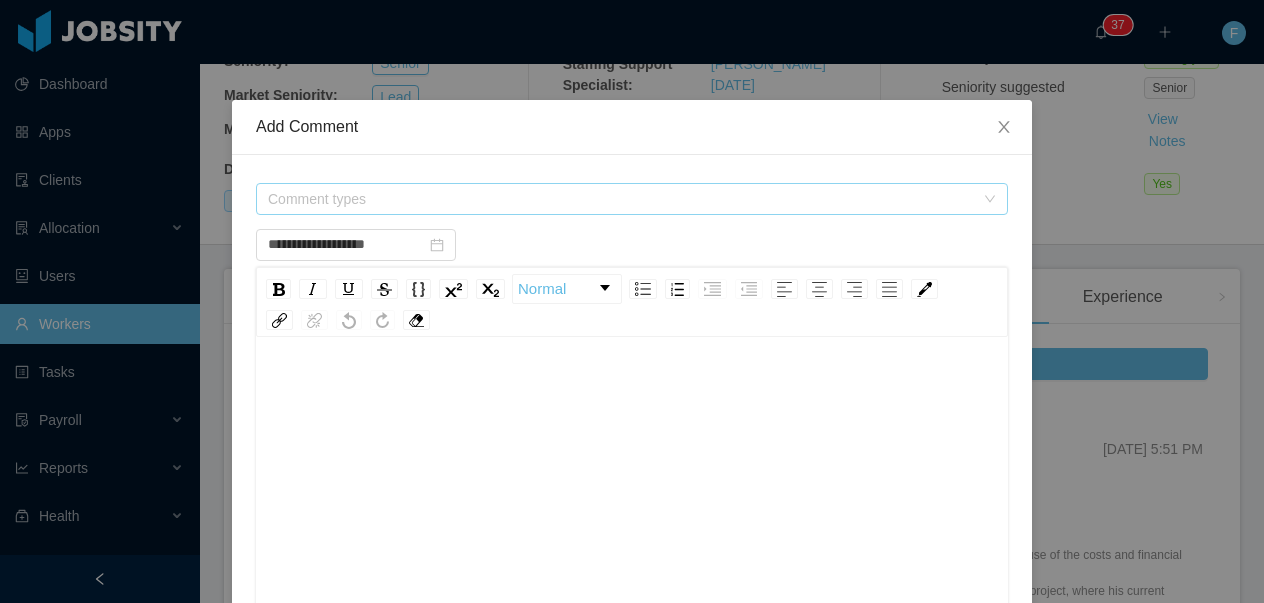 click on "Comment types" at bounding box center (621, 199) 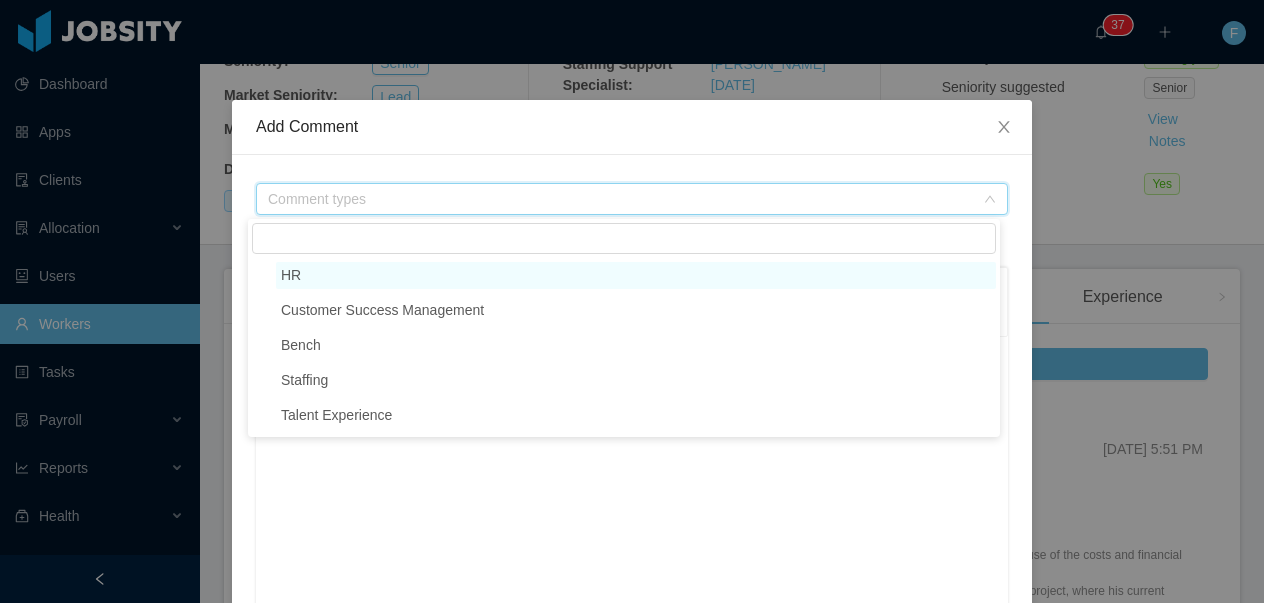 type on "**********" 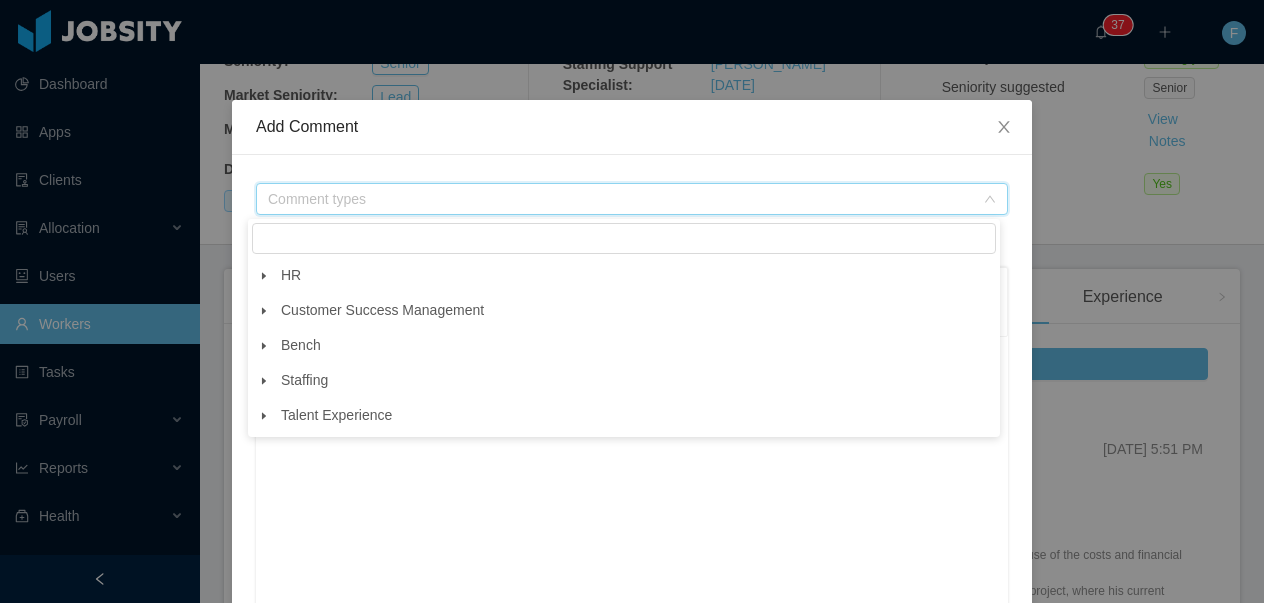 click 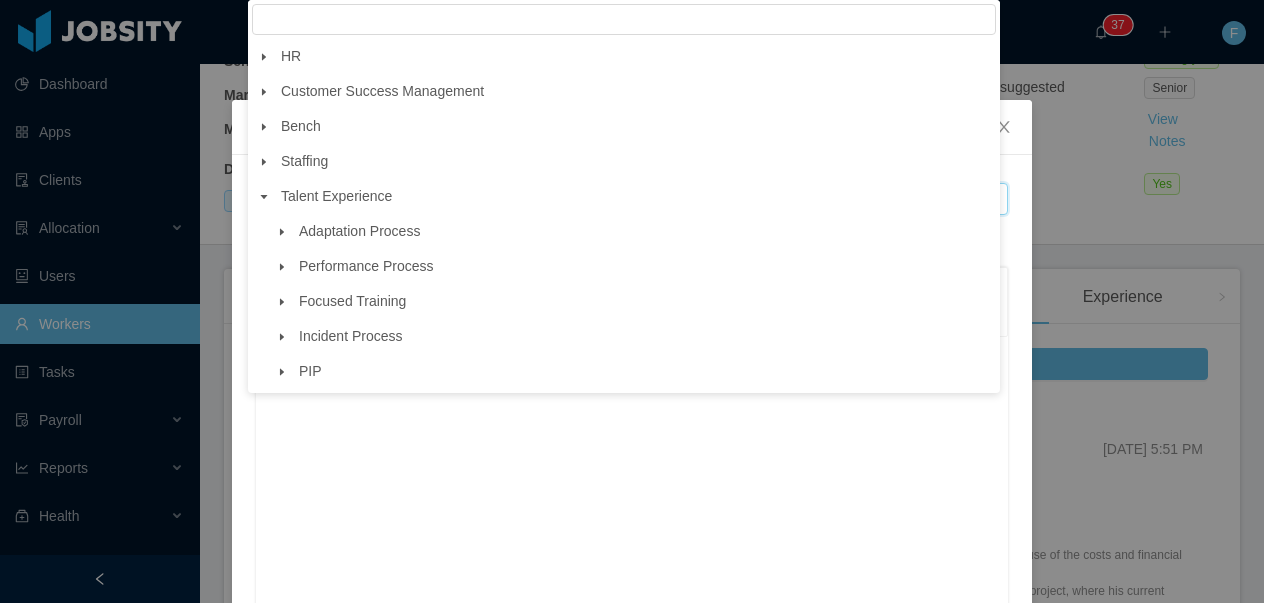 click 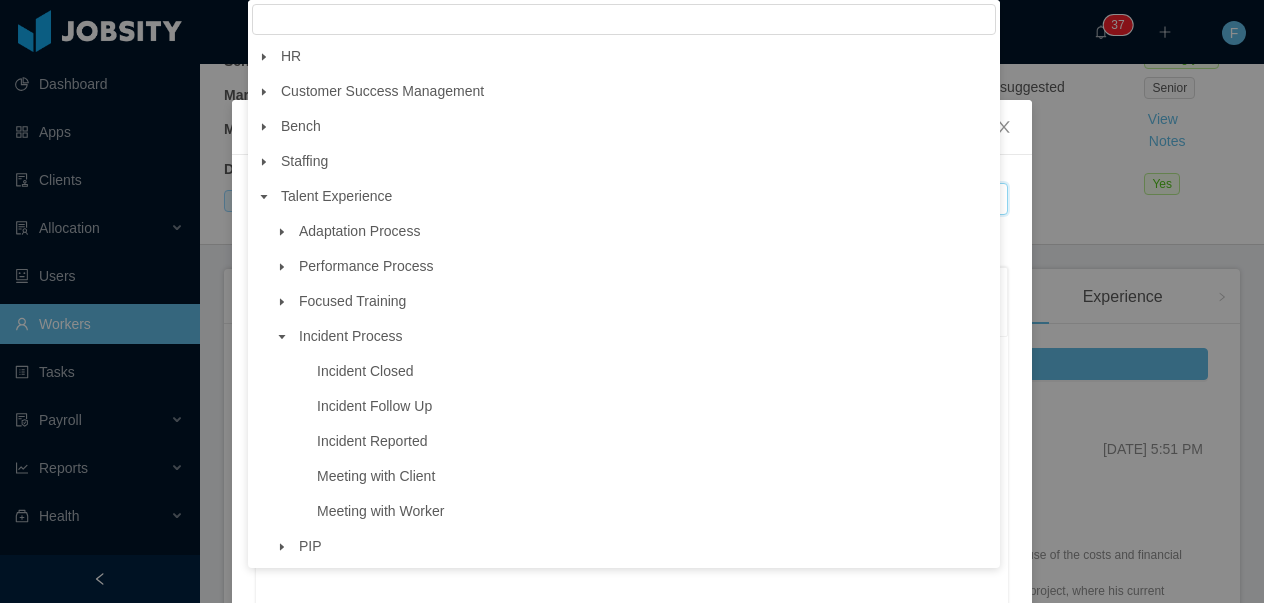 click 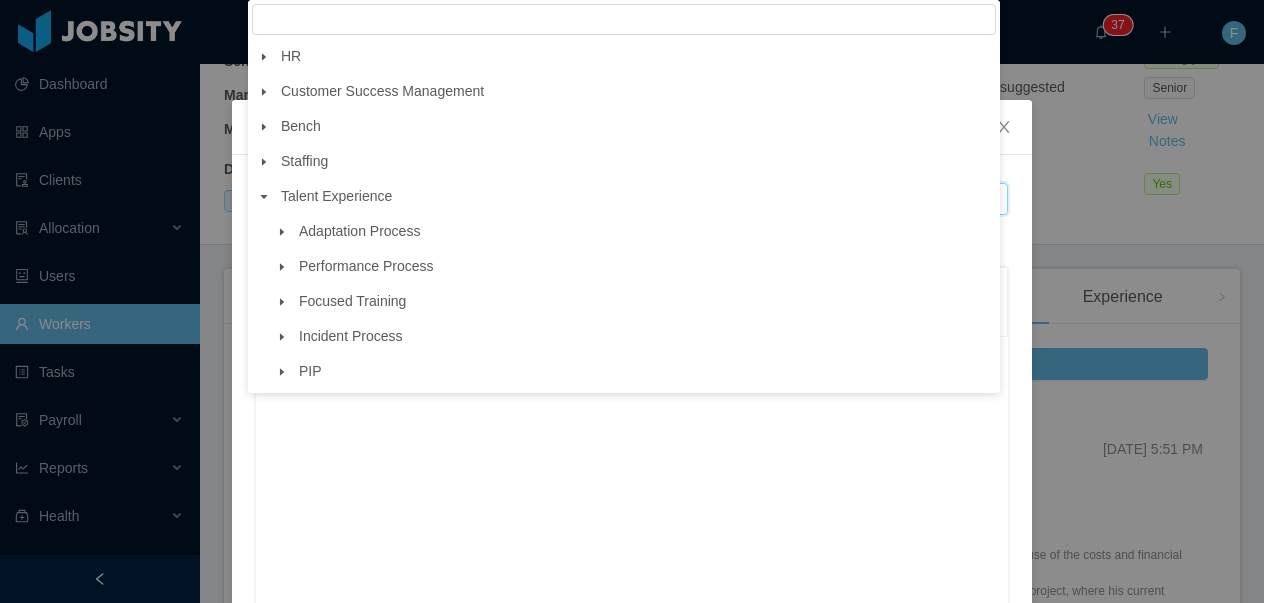 click 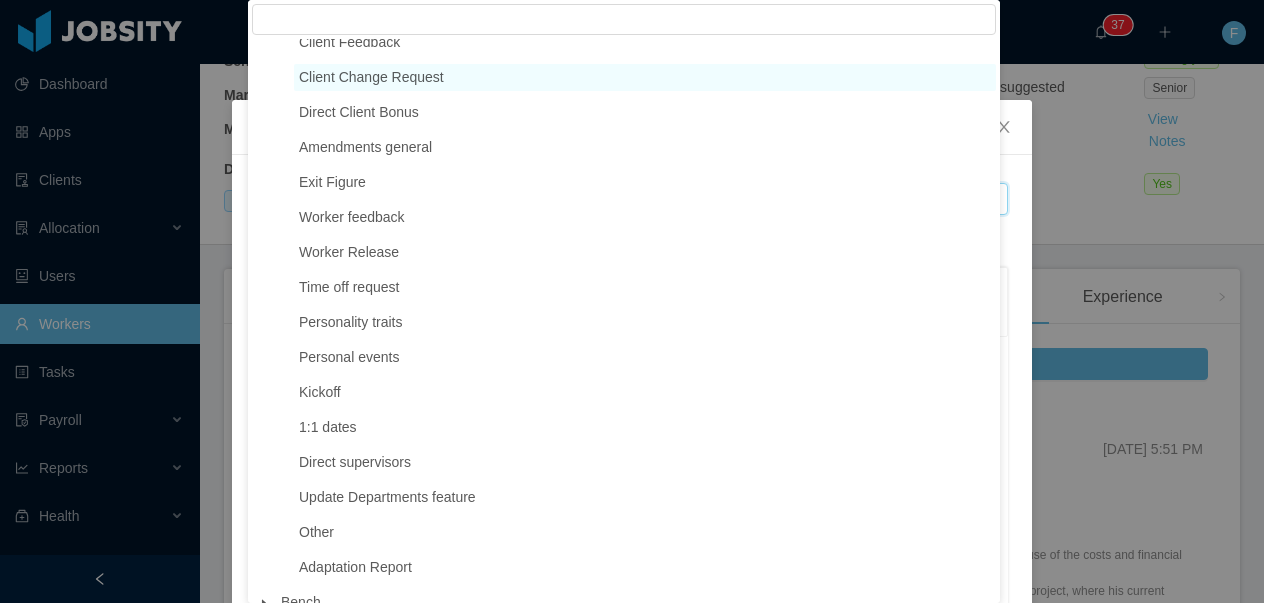 scroll, scrollTop: 0, scrollLeft: 0, axis: both 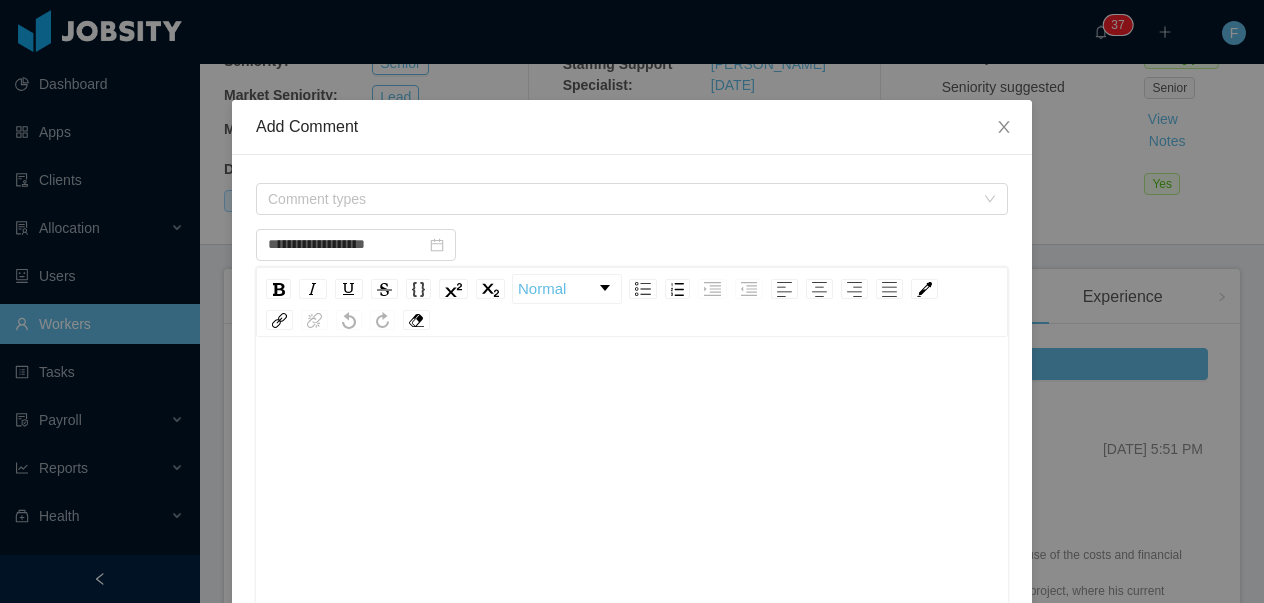 click on "**********" at bounding box center [632, 301] 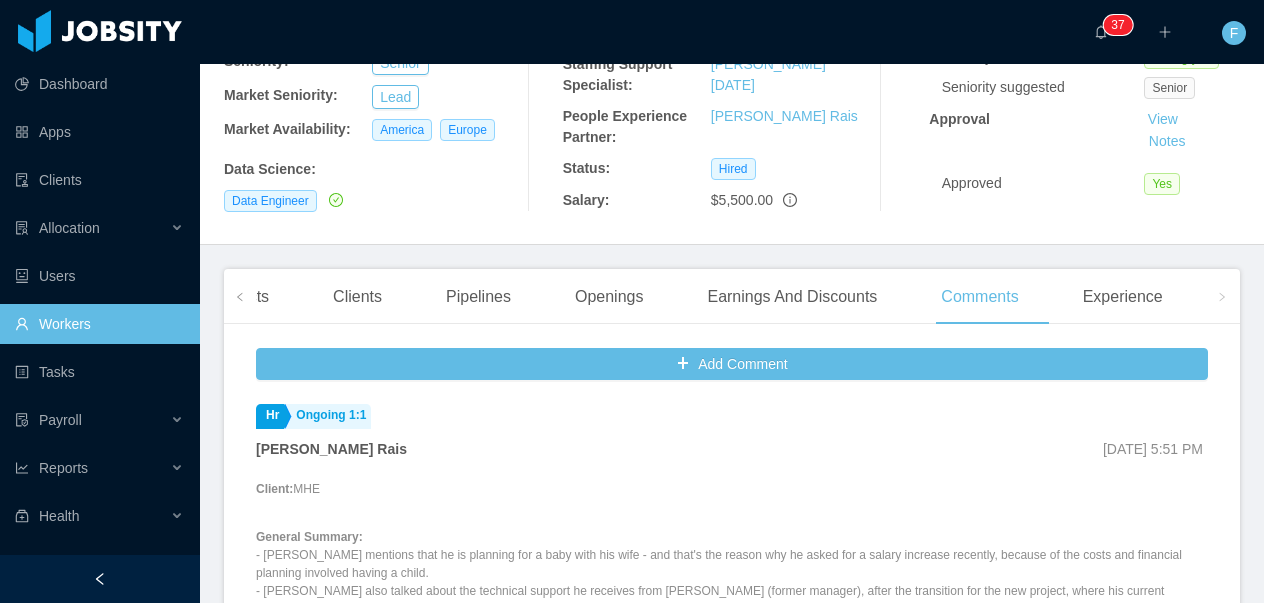 scroll, scrollTop: 0, scrollLeft: 0, axis: both 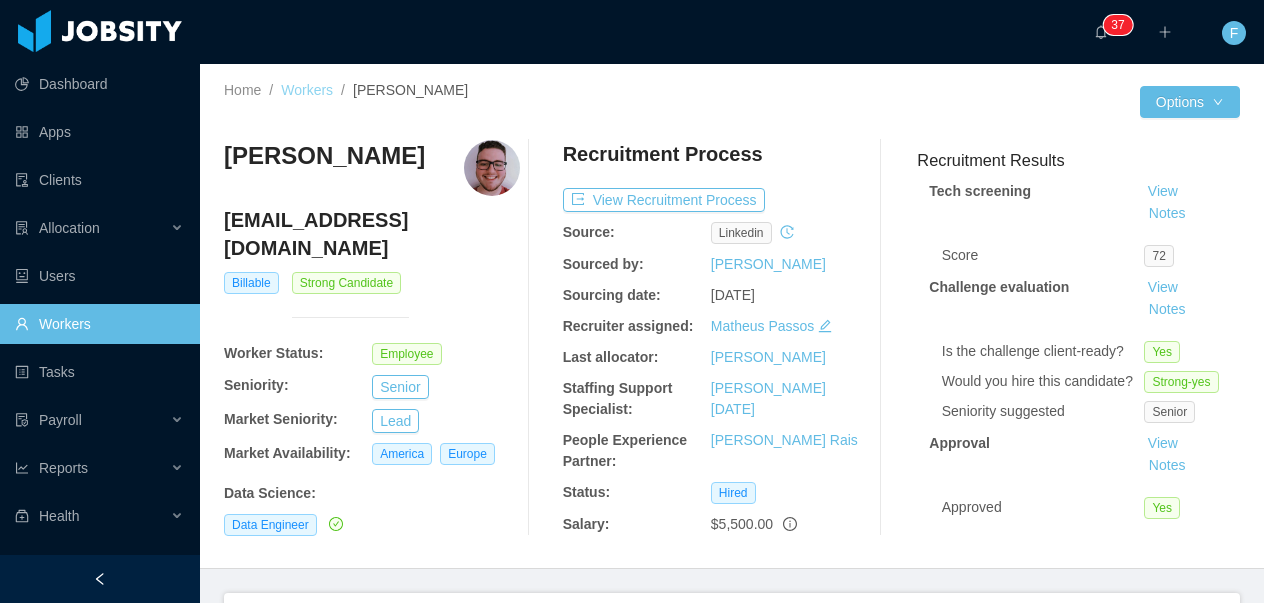 click on "Workers" at bounding box center [307, 90] 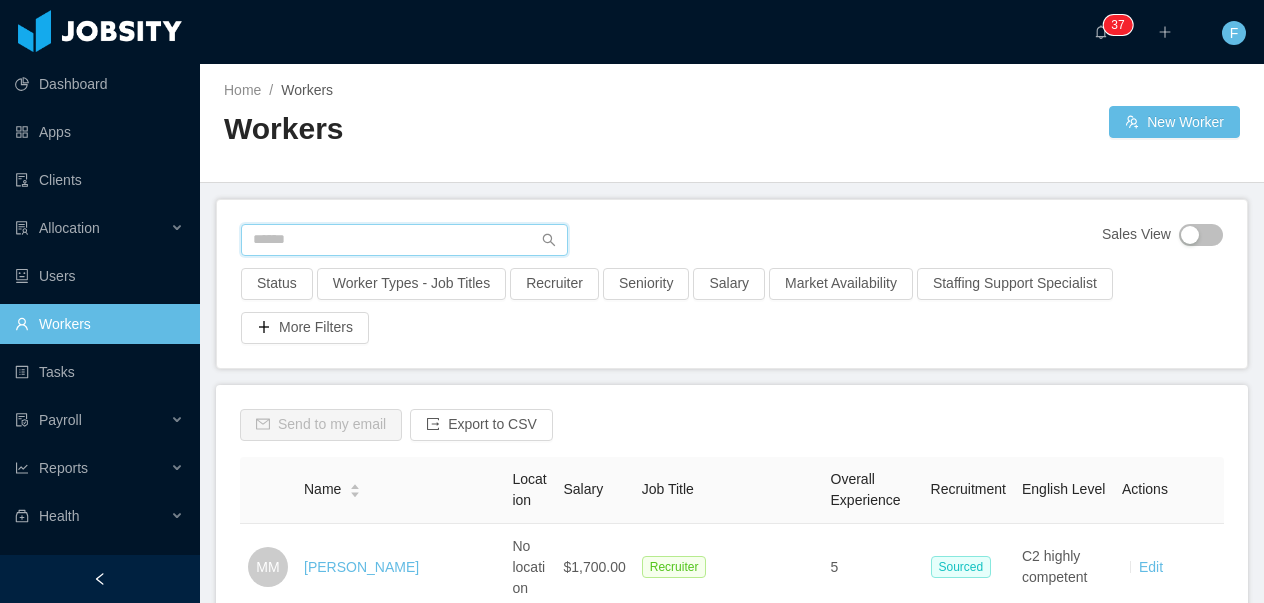 click at bounding box center [404, 240] 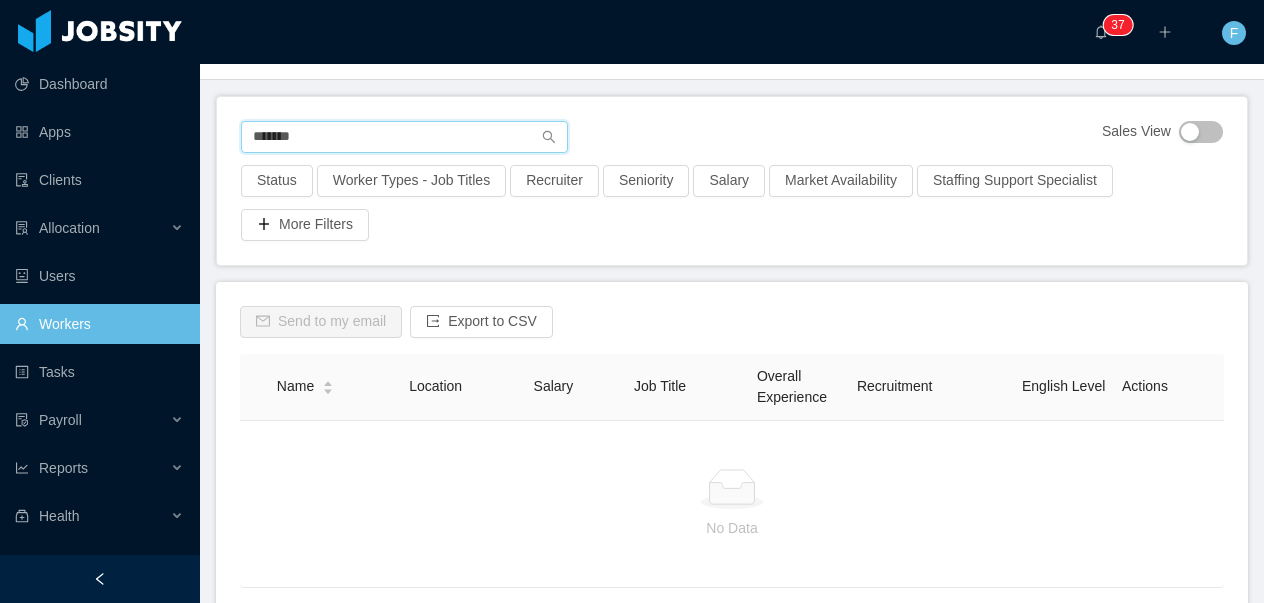 scroll, scrollTop: 113, scrollLeft: 0, axis: vertical 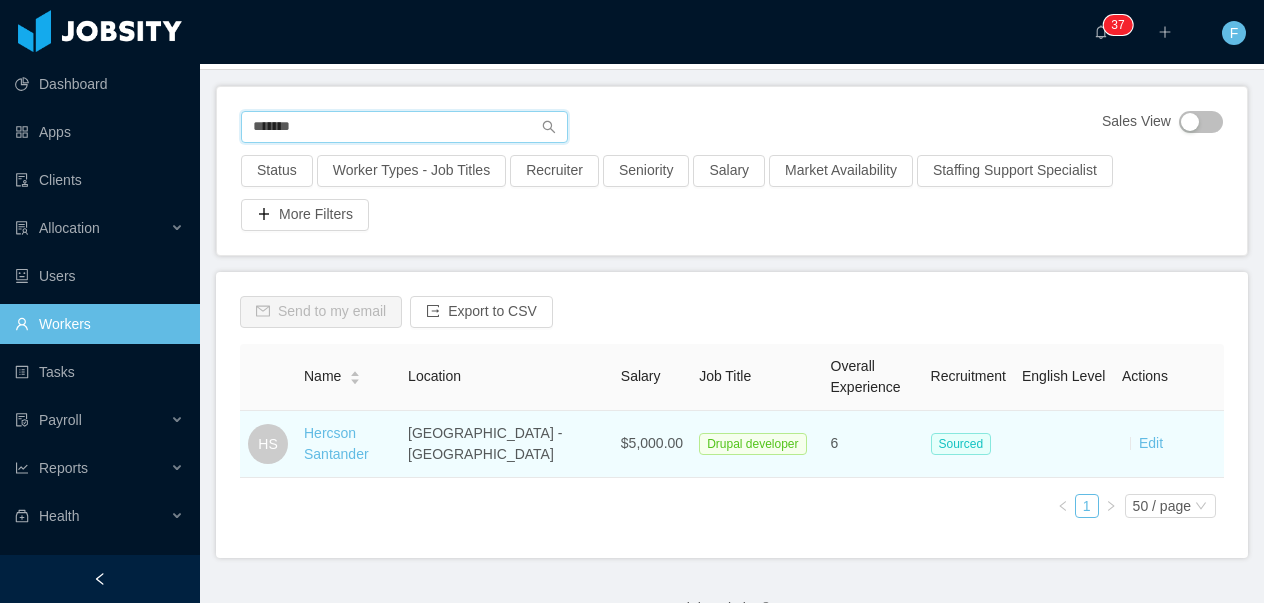type on "*******" 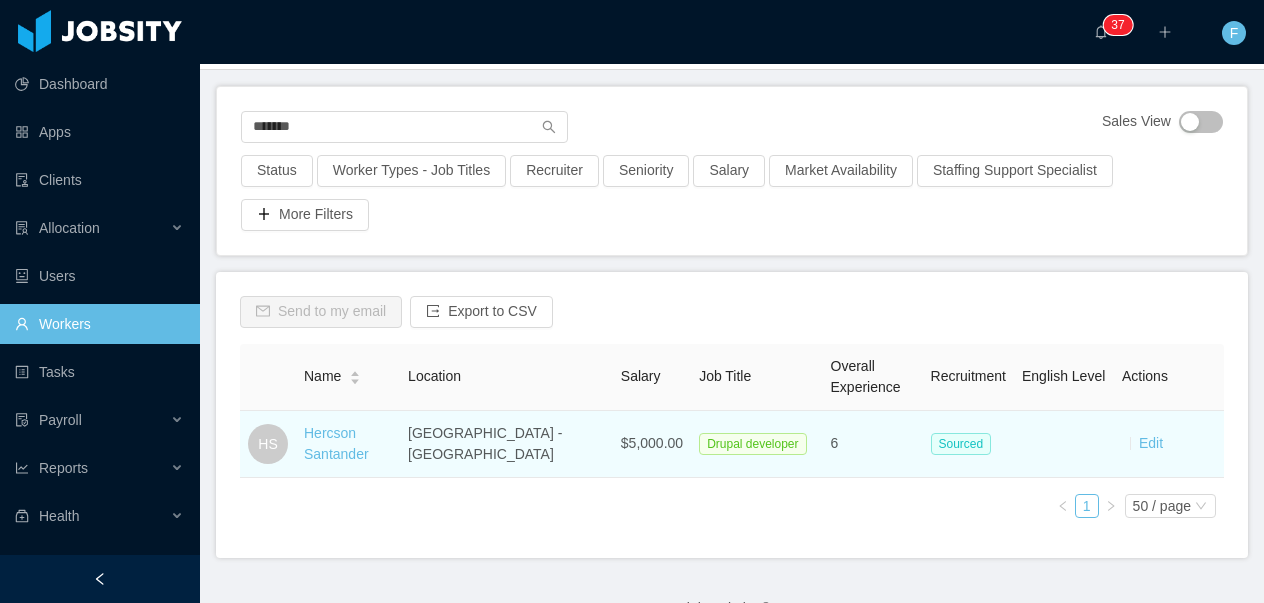 click on "Hercson Santander" at bounding box center (348, 444) 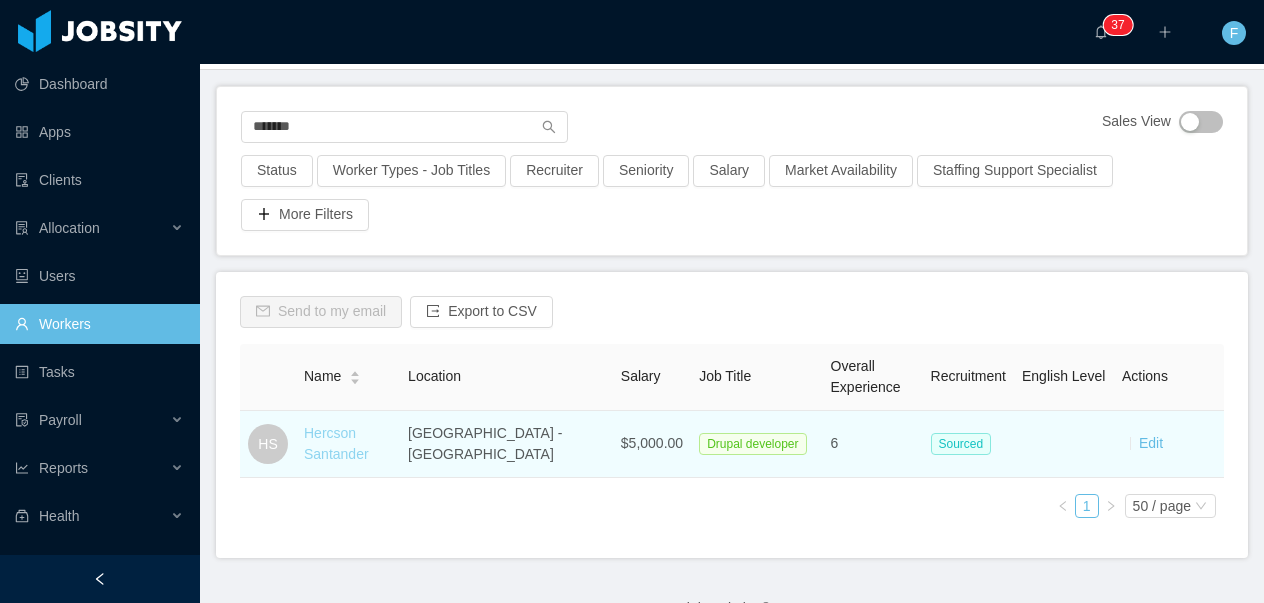 click on "Hercson Santander" at bounding box center (336, 443) 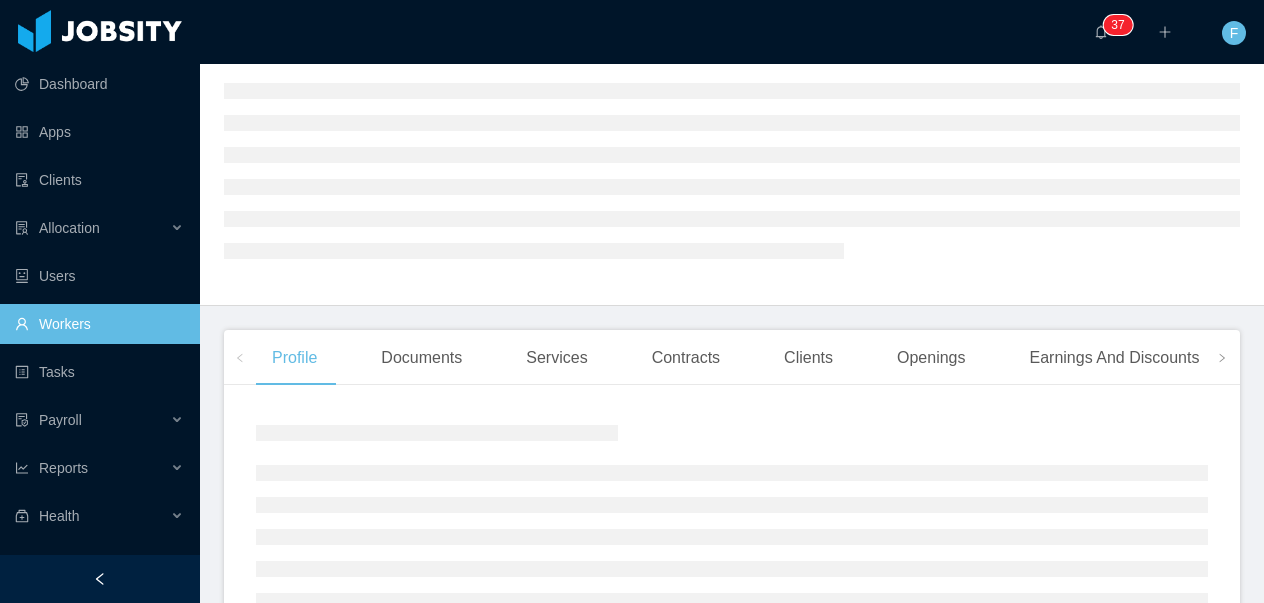 scroll, scrollTop: 366, scrollLeft: 0, axis: vertical 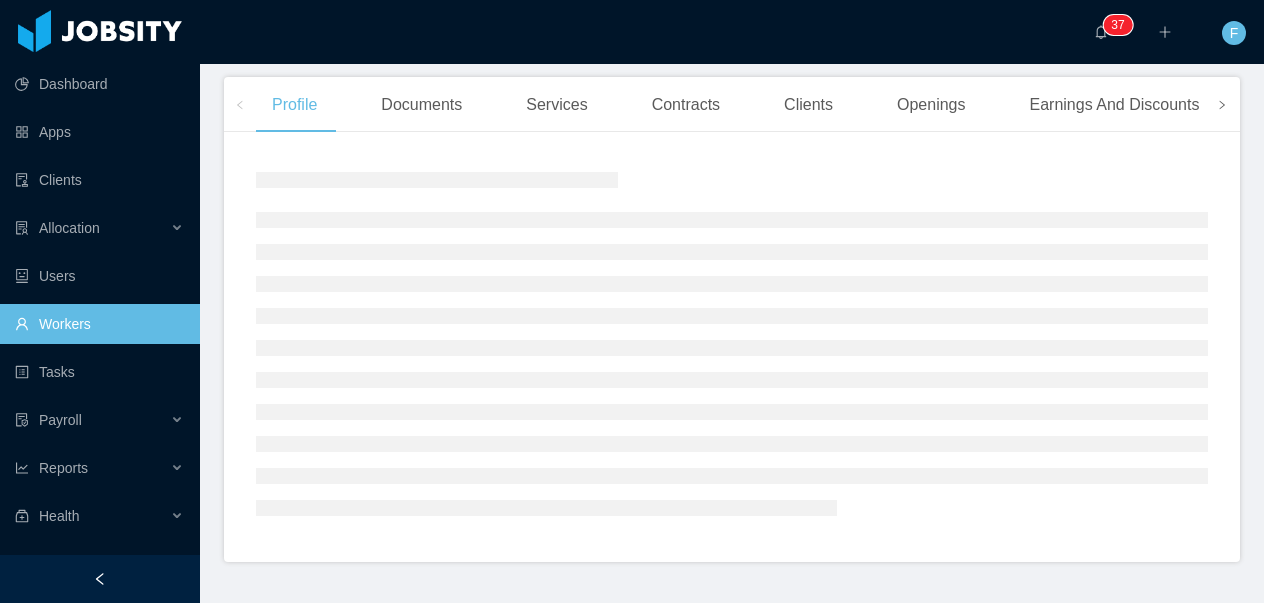 click 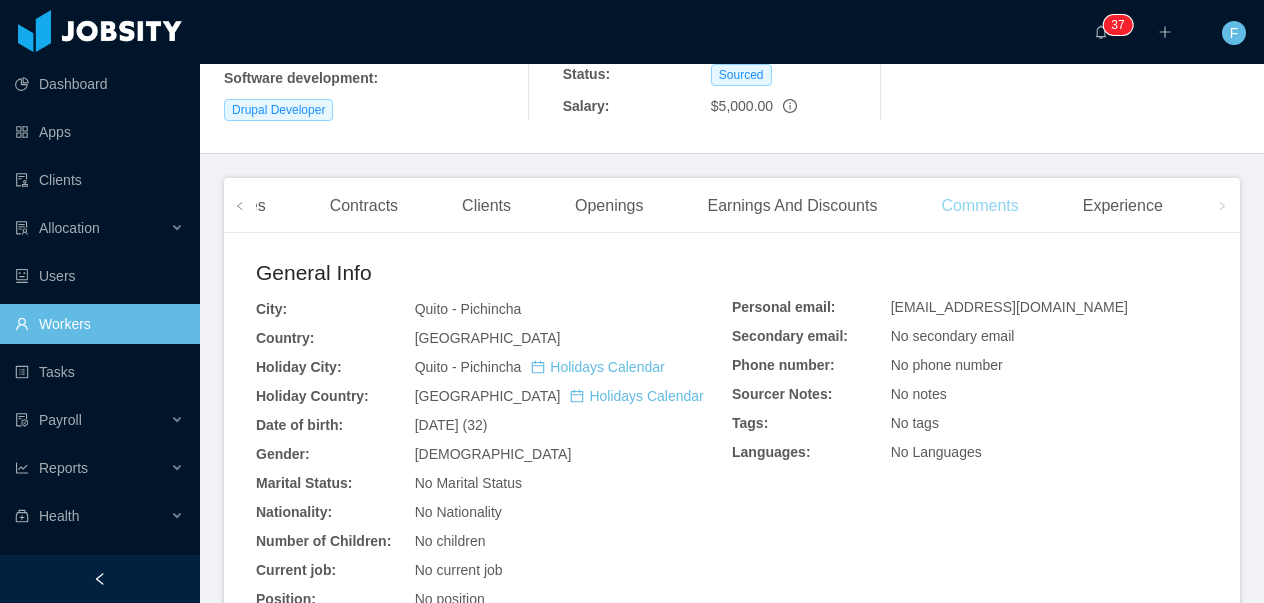 click on "Comments" at bounding box center (979, 206) 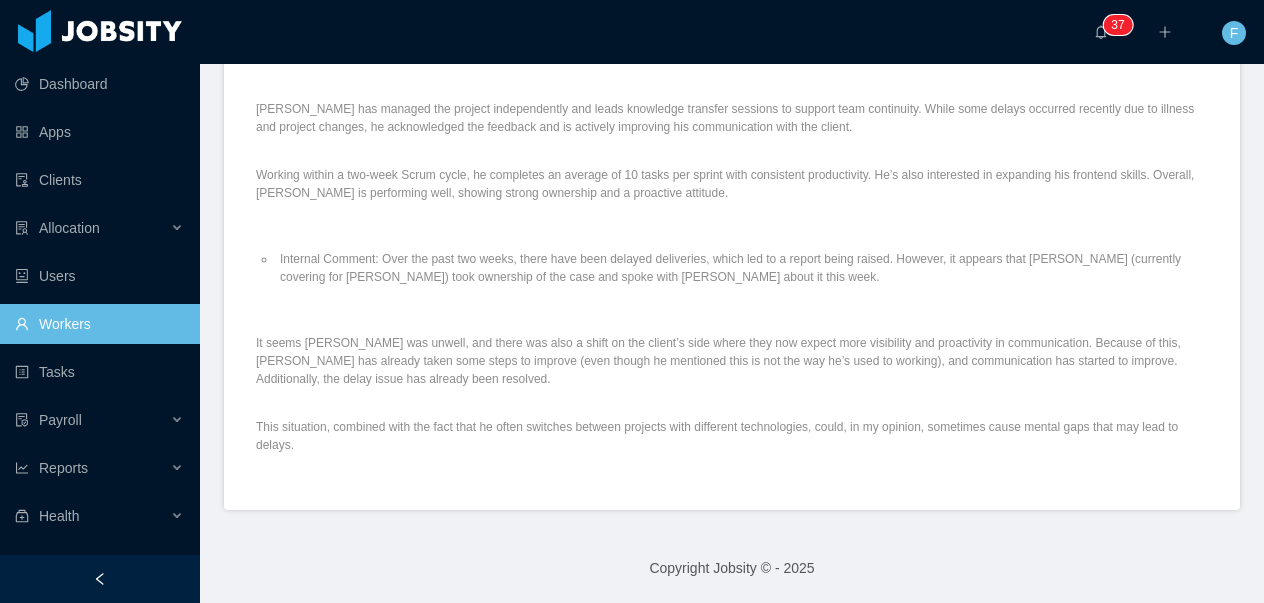 scroll, scrollTop: 141, scrollLeft: 0, axis: vertical 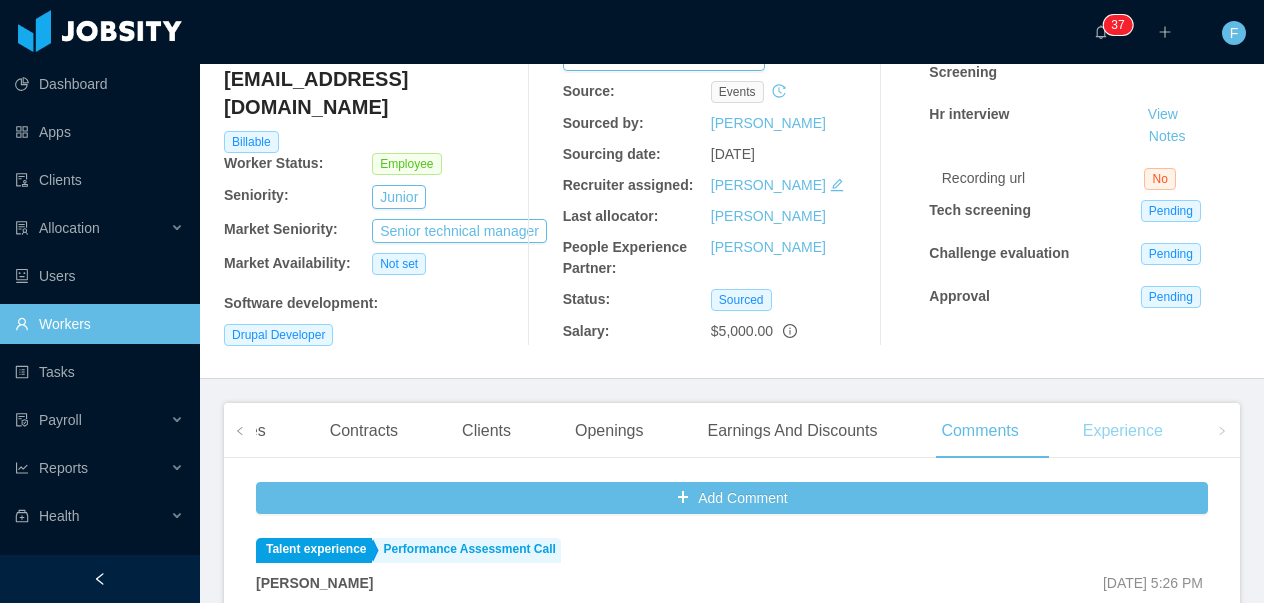 click on "Experience" at bounding box center [1123, 431] 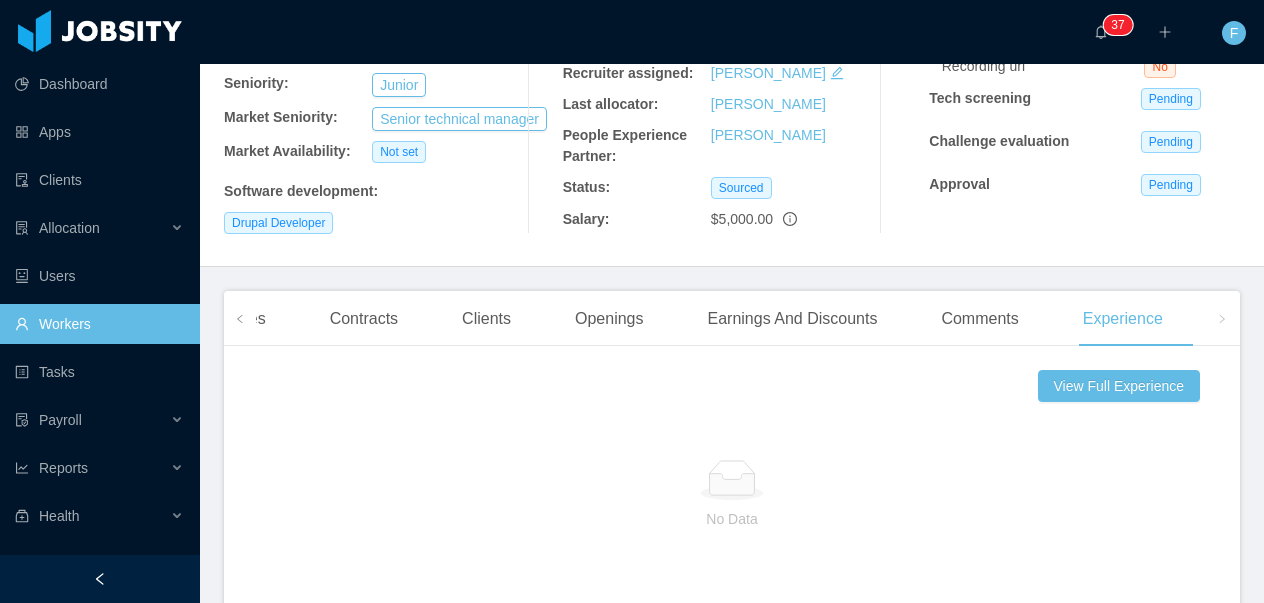 scroll, scrollTop: 309, scrollLeft: 0, axis: vertical 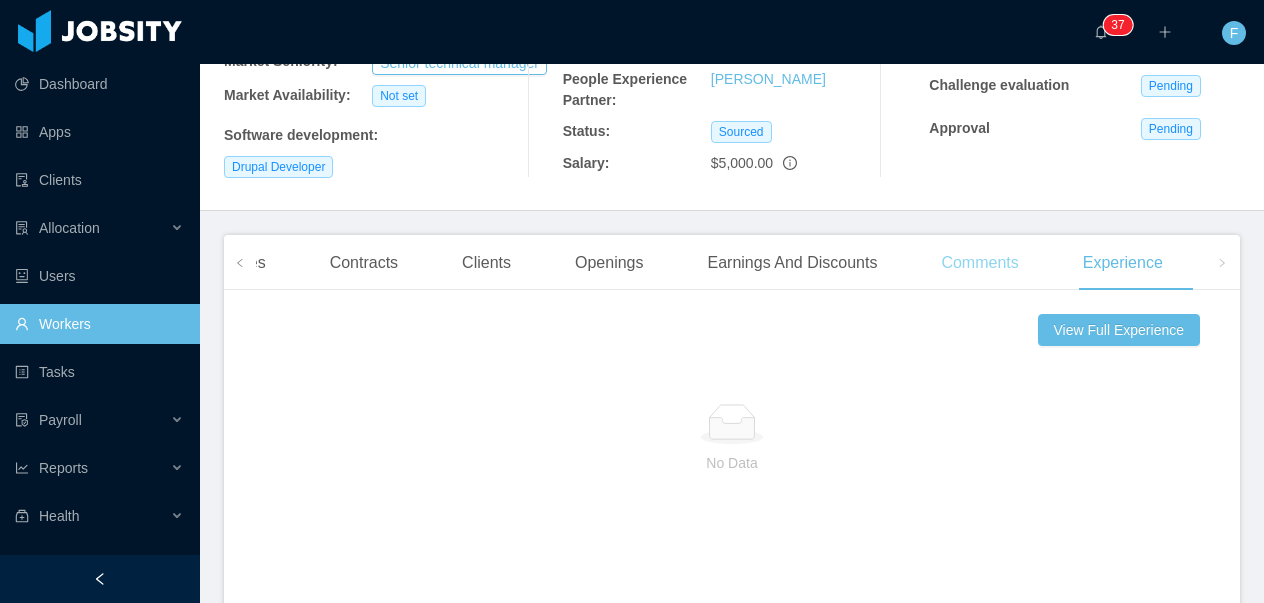 click on "Comments" at bounding box center (979, 263) 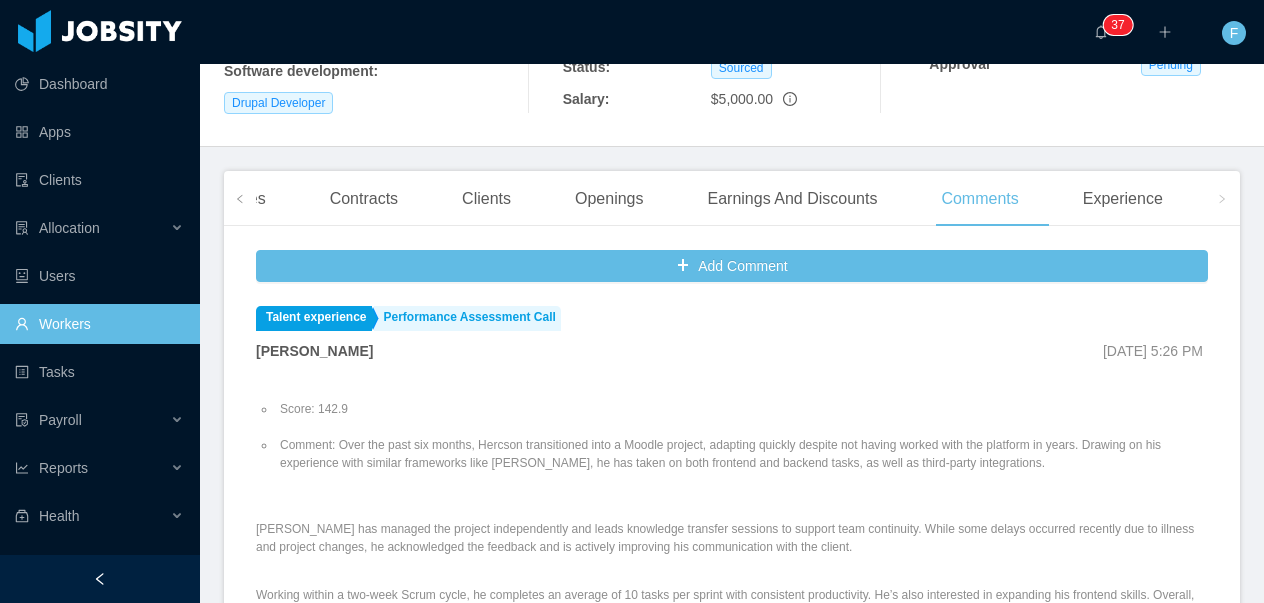 scroll, scrollTop: 408, scrollLeft: 0, axis: vertical 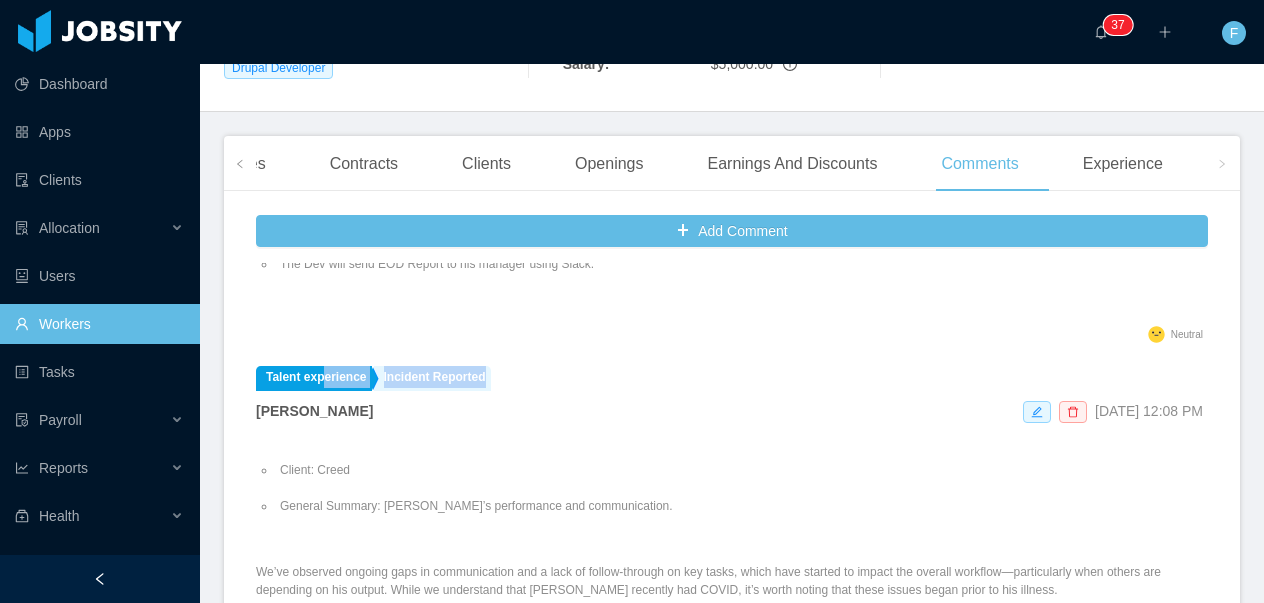 drag, startPoint x: 515, startPoint y: 380, endPoint x: 442, endPoint y: 395, distance: 74.52516 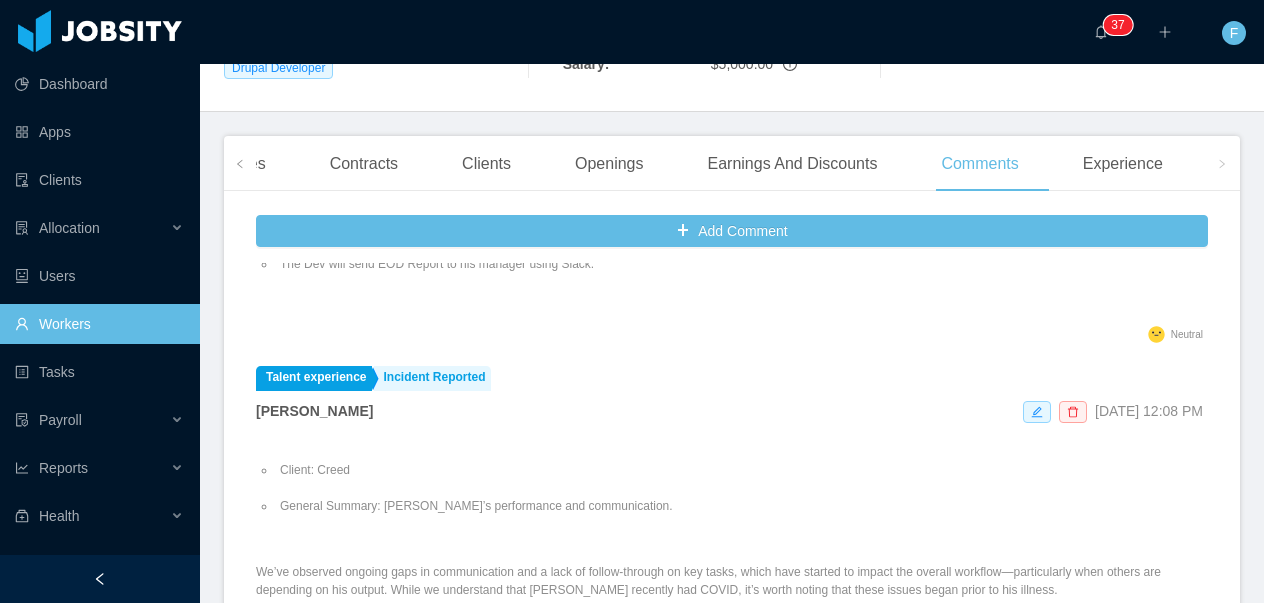 click on "[PERSON_NAME] [DATE] 12:08 PM" at bounding box center [732, 411] 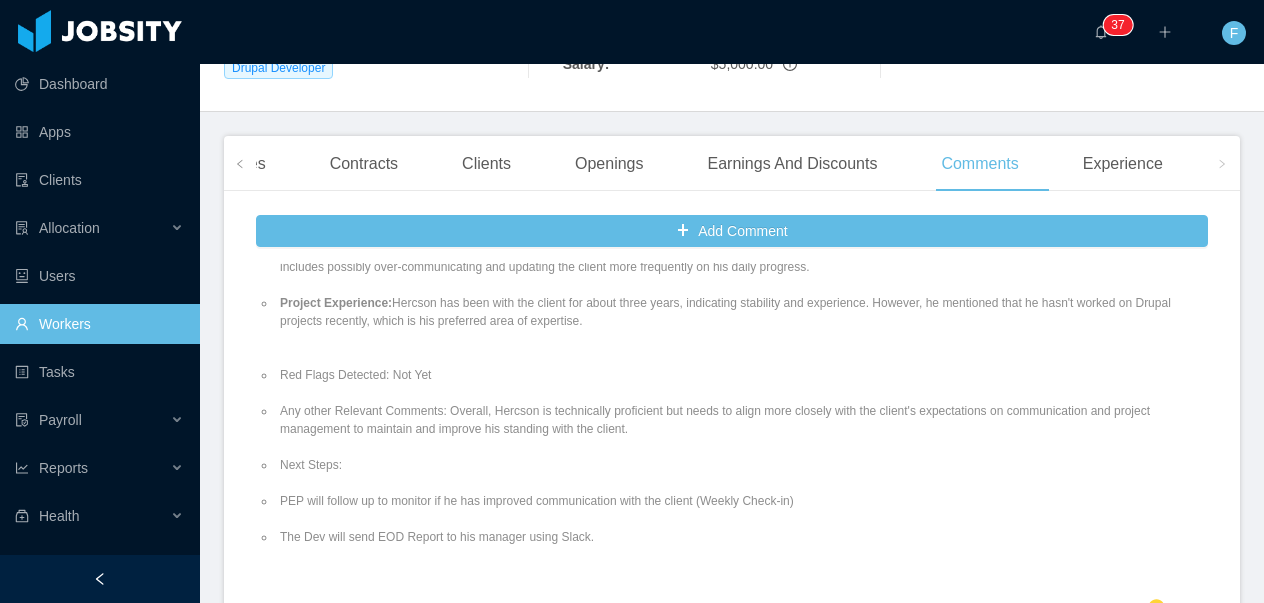 scroll, scrollTop: 1026, scrollLeft: 0, axis: vertical 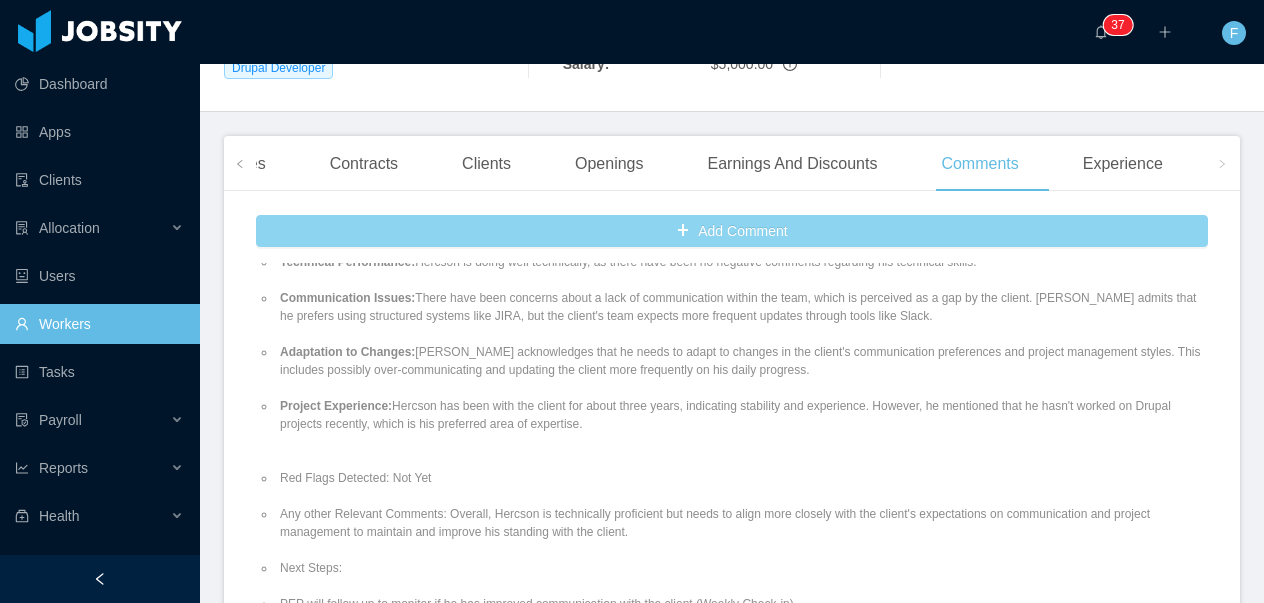 click on "Add Comment" at bounding box center (732, 231) 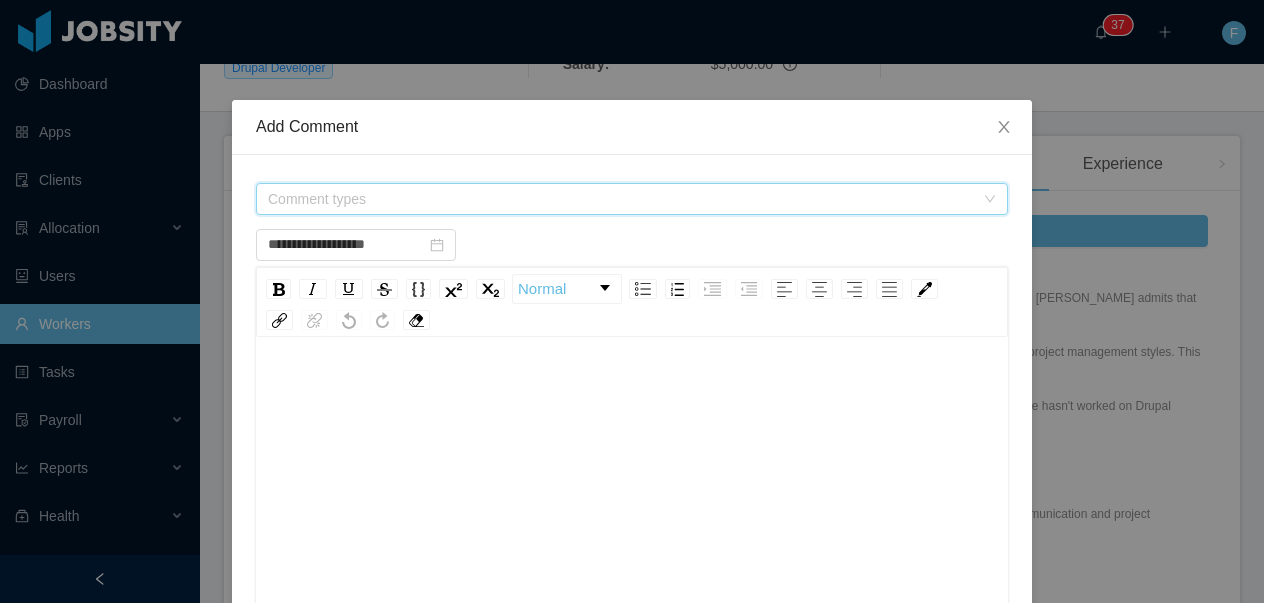 click on "Comment types" at bounding box center [621, 199] 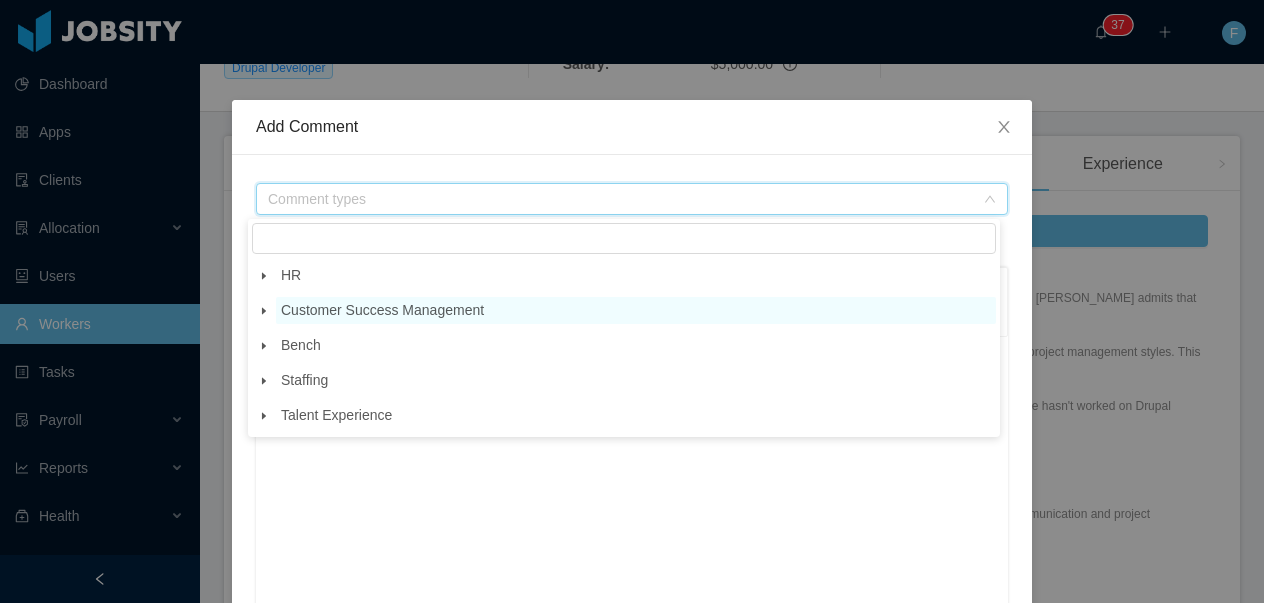 click on "Customer Success Management" at bounding box center [382, 310] 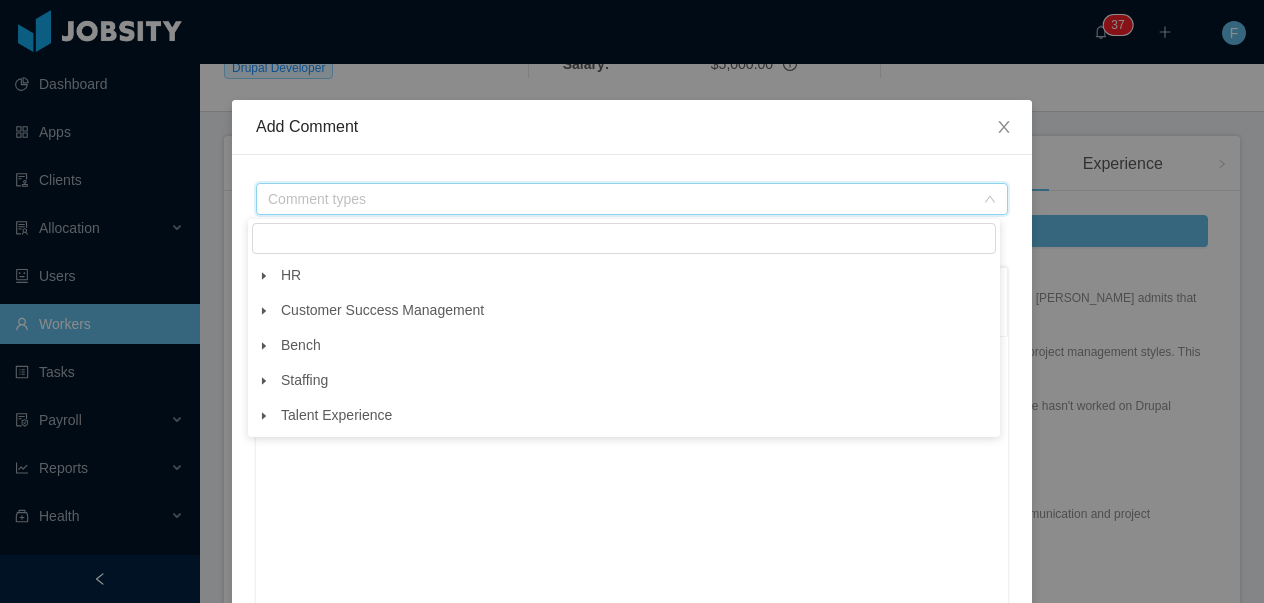 click at bounding box center [264, 311] 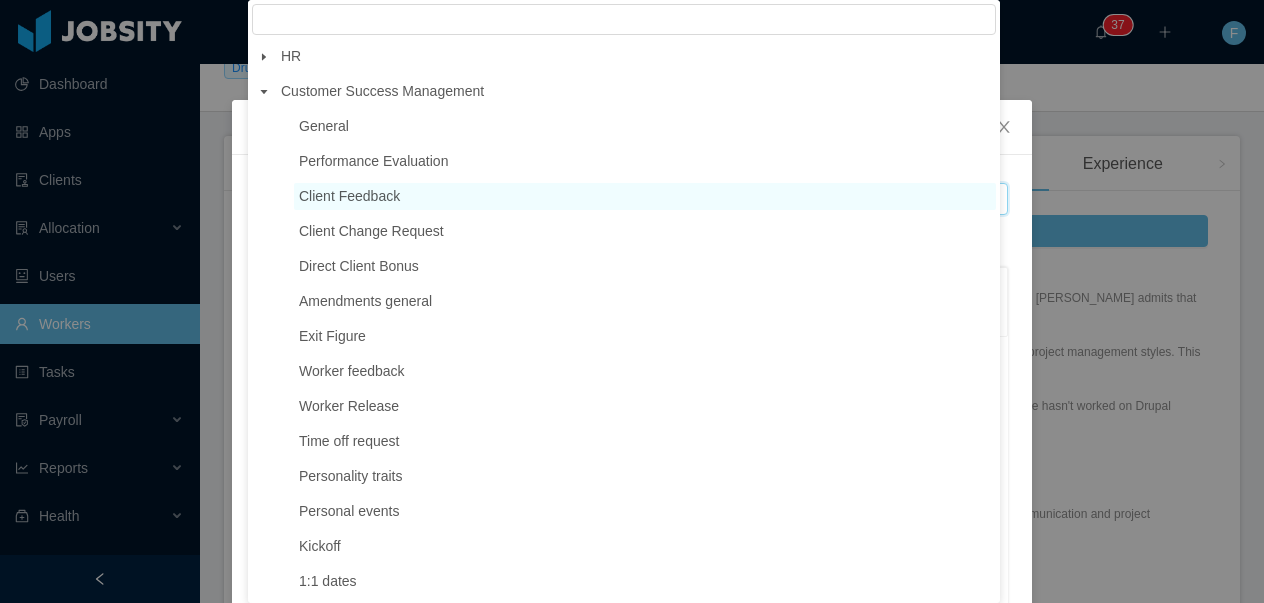 click on "Client Feedback" at bounding box center [349, 196] 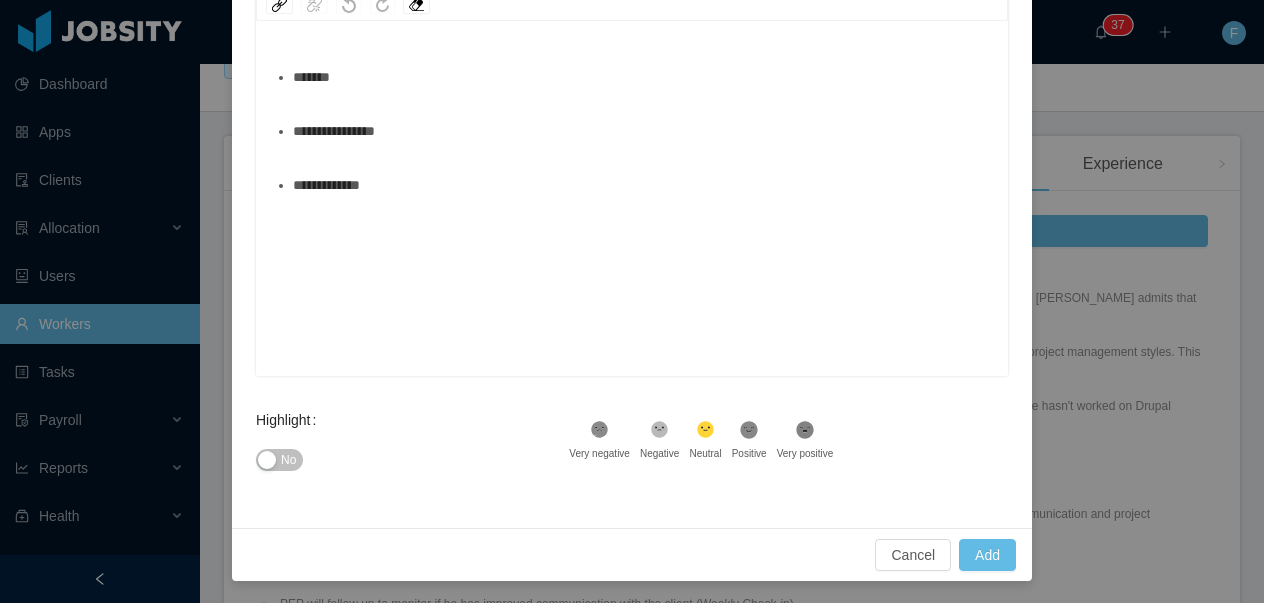 scroll, scrollTop: 318, scrollLeft: 0, axis: vertical 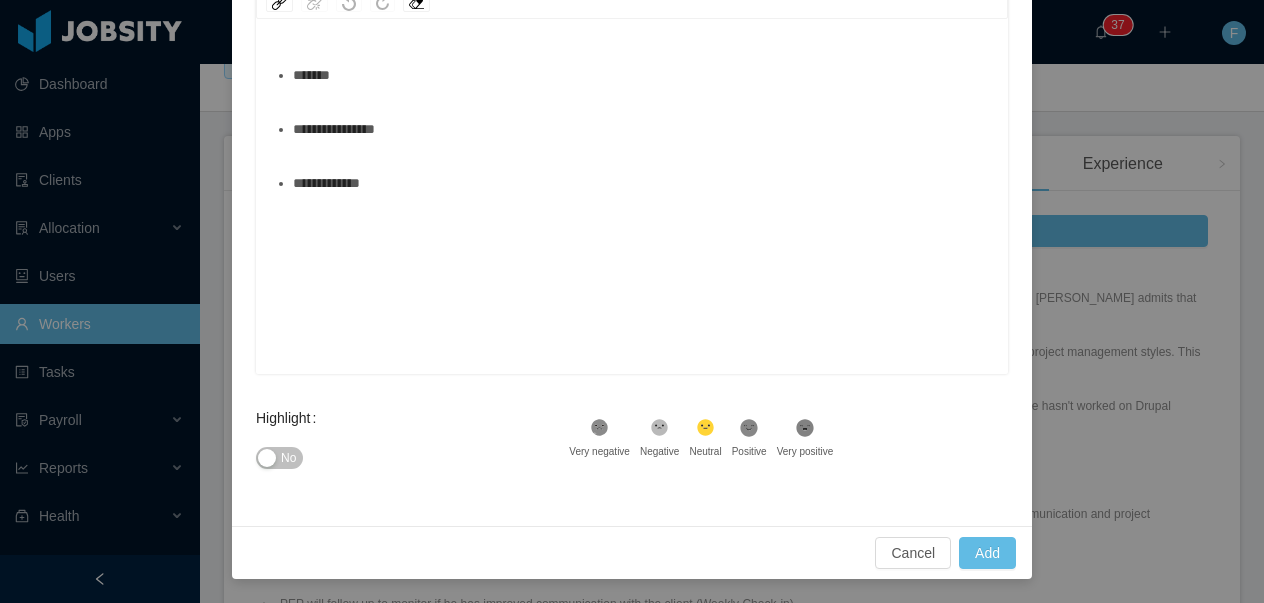 click 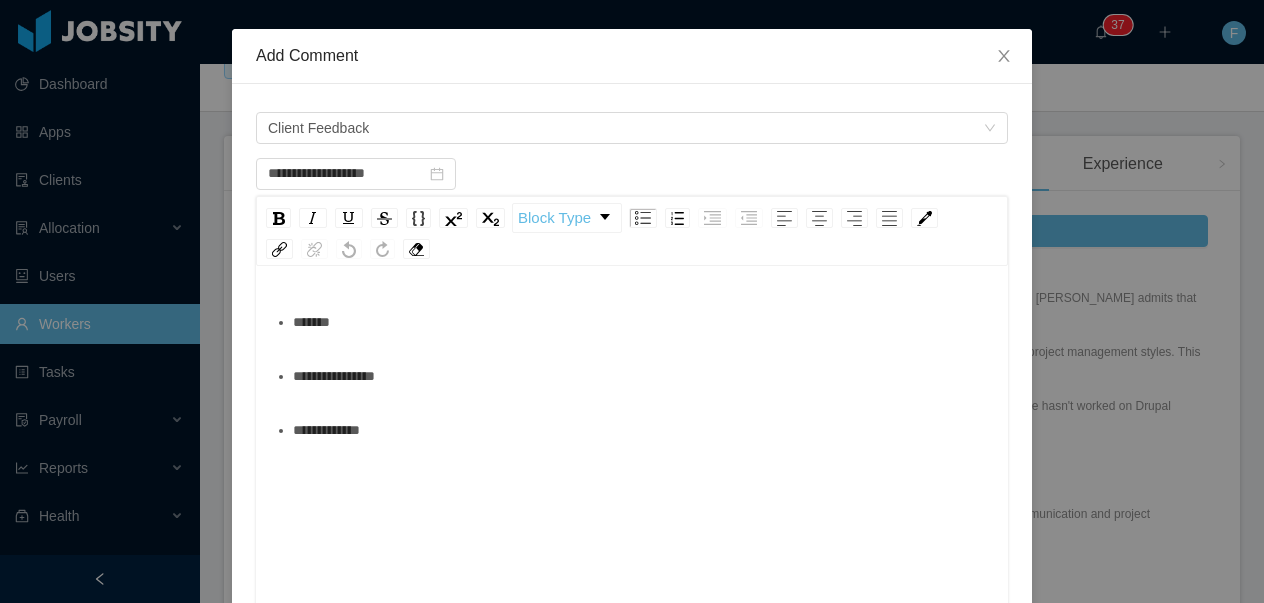 scroll, scrollTop: 0, scrollLeft: 0, axis: both 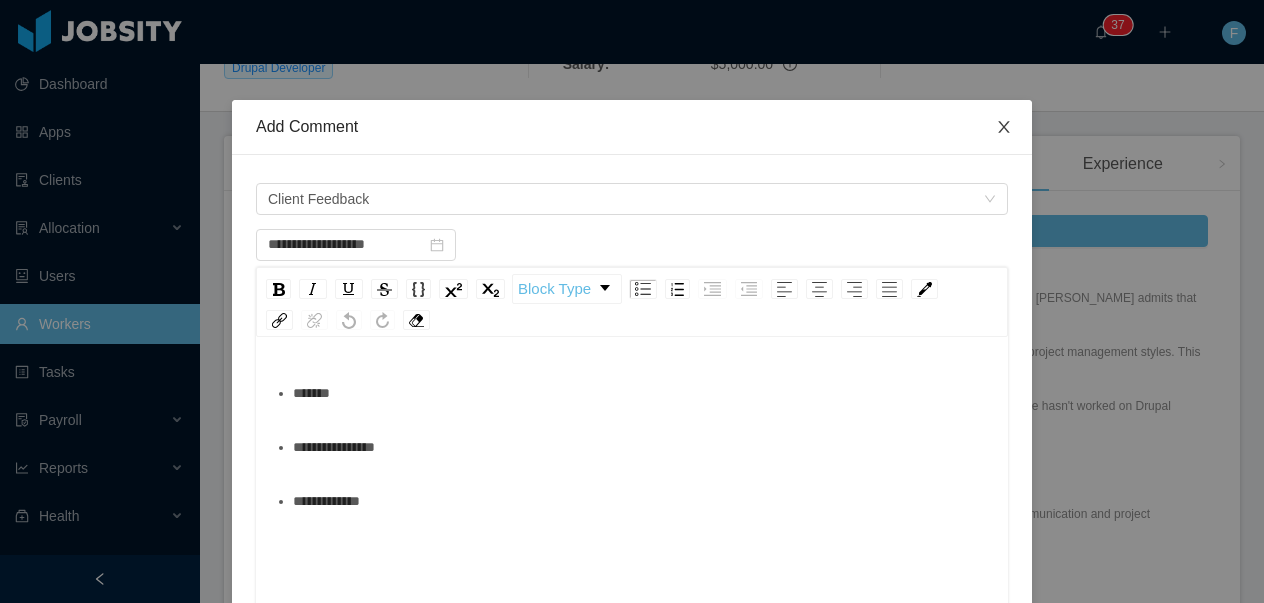 click 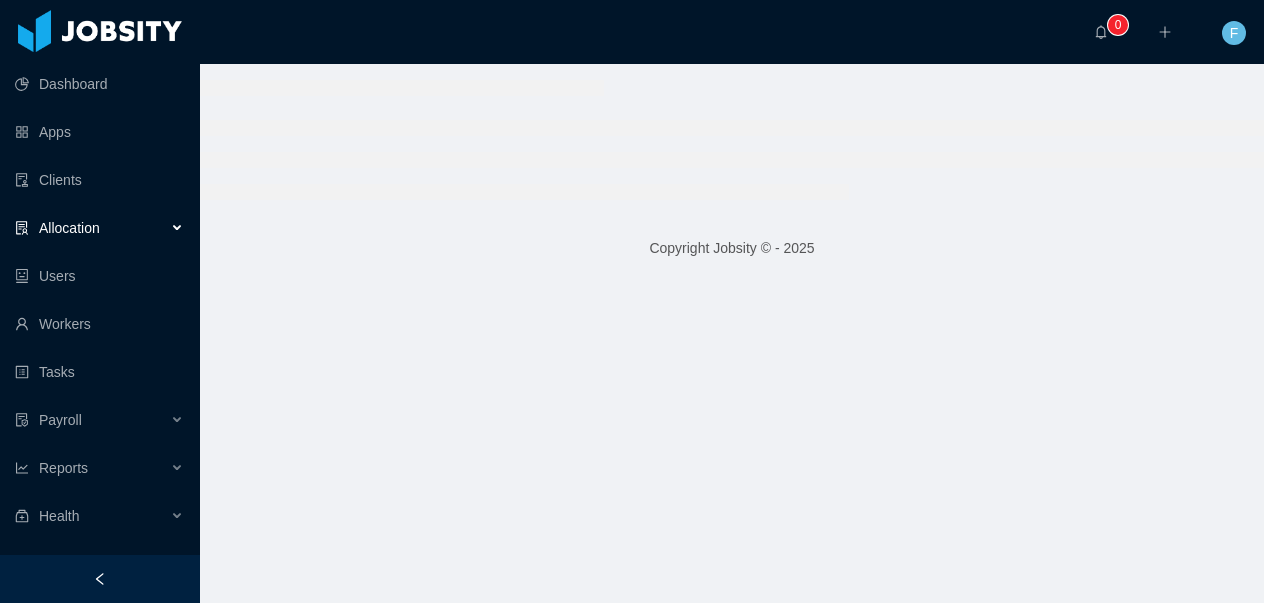 scroll, scrollTop: 0, scrollLeft: 0, axis: both 